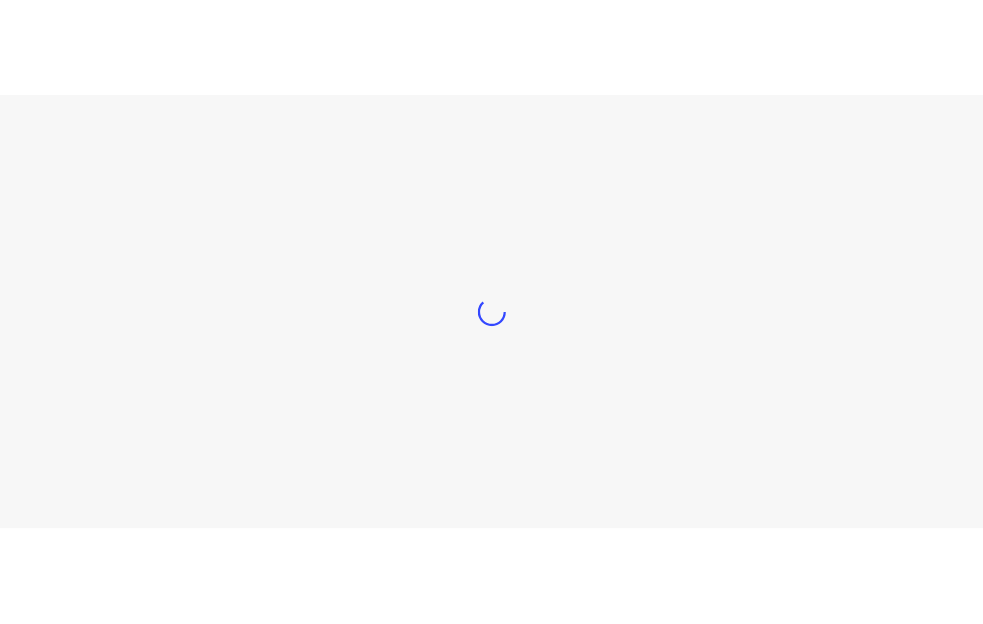 scroll, scrollTop: 0, scrollLeft: 0, axis: both 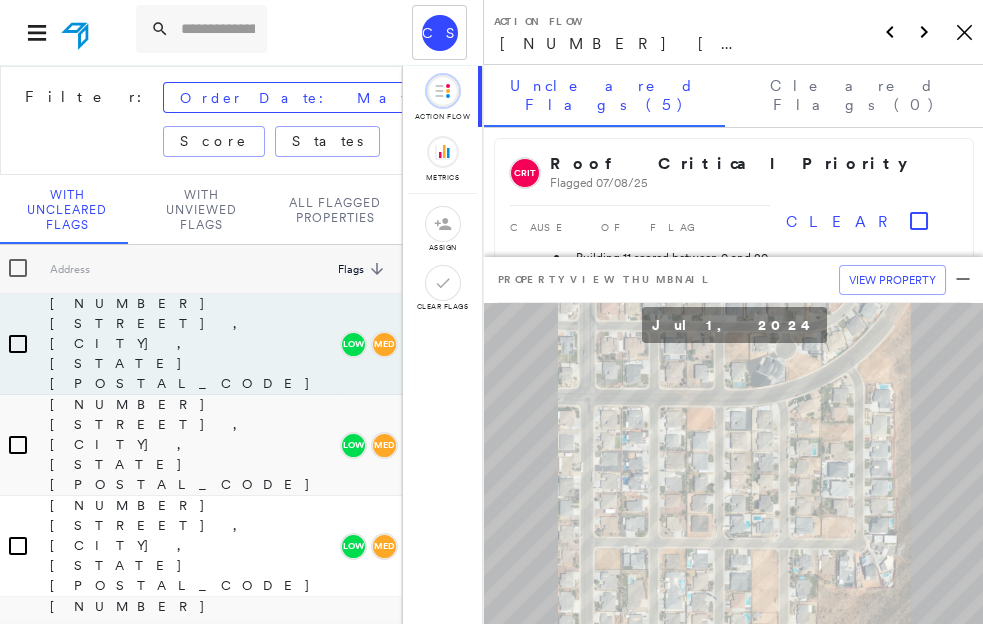 click 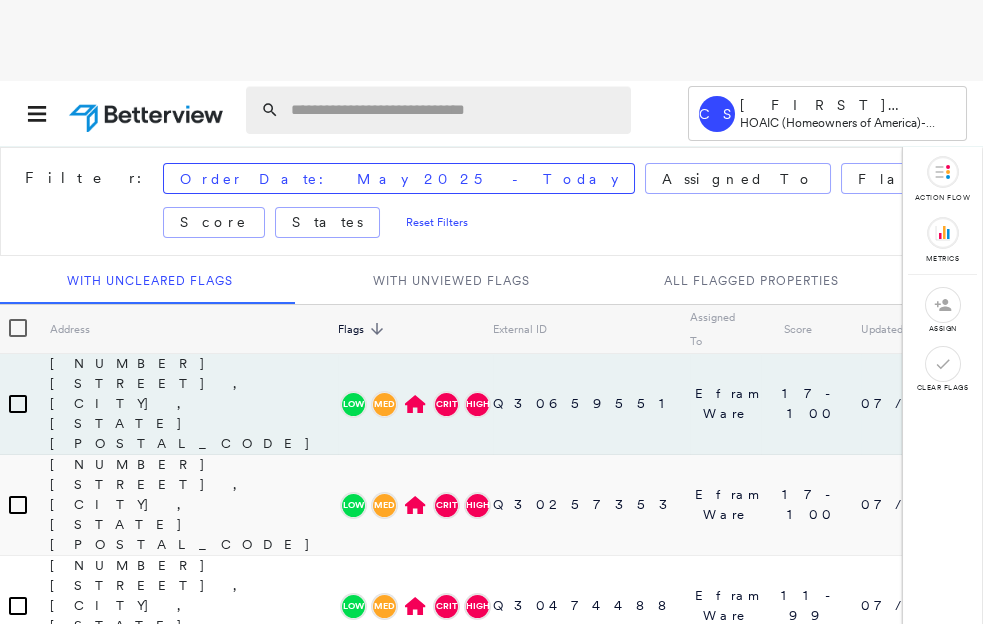 click at bounding box center (455, 110) 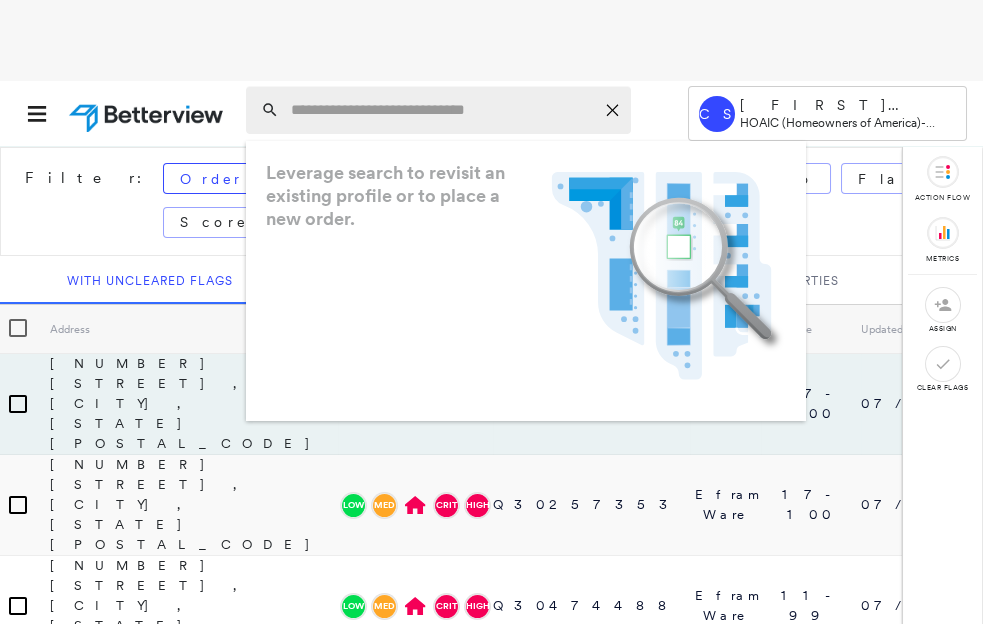 paste on "**********" 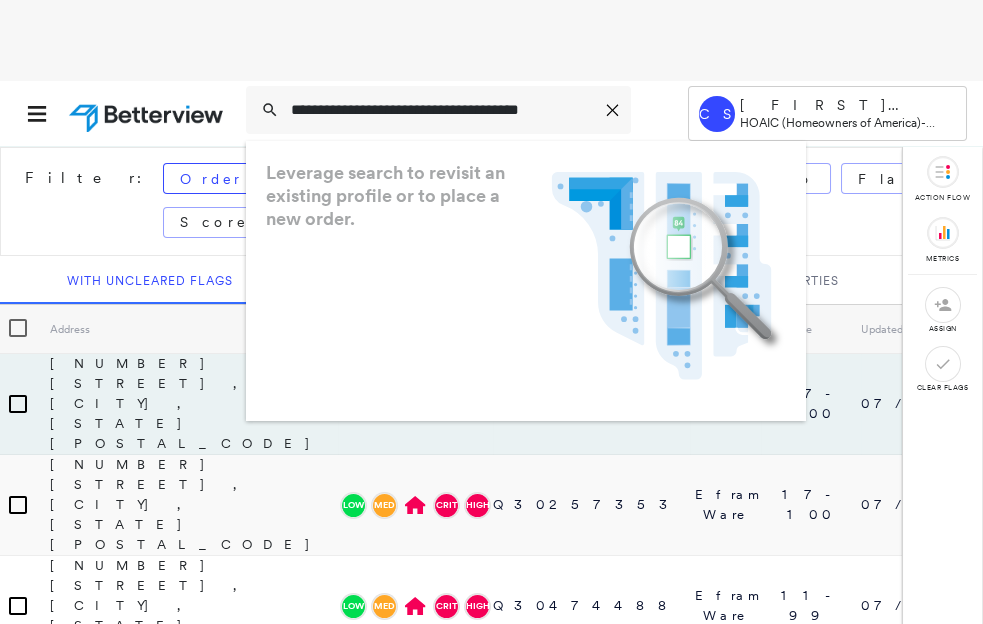scroll, scrollTop: 0, scrollLeft: 17, axis: horizontal 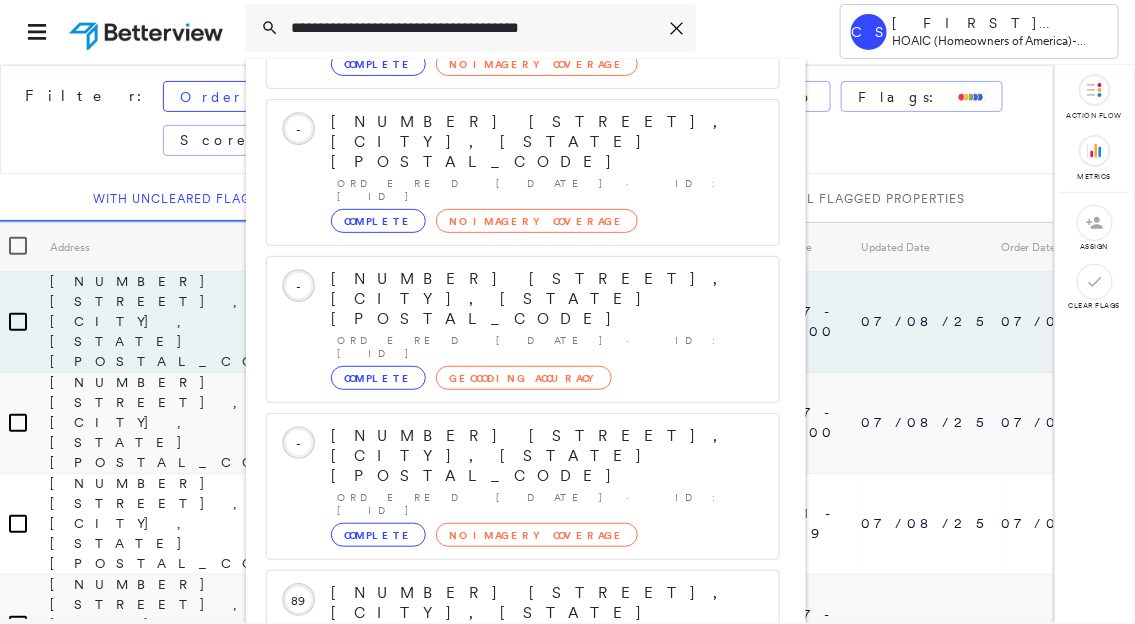type on "**********" 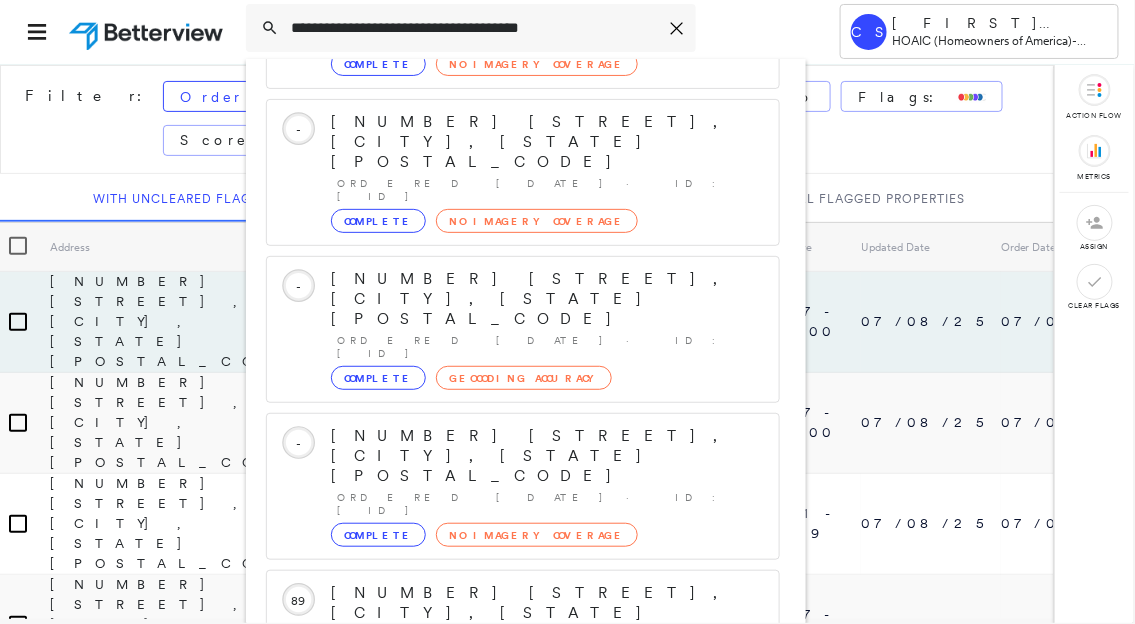 click on "[NUMBER] [STREET], [CITY], [STATE] [POSTAL_CODE]" at bounding box center [501, 905] 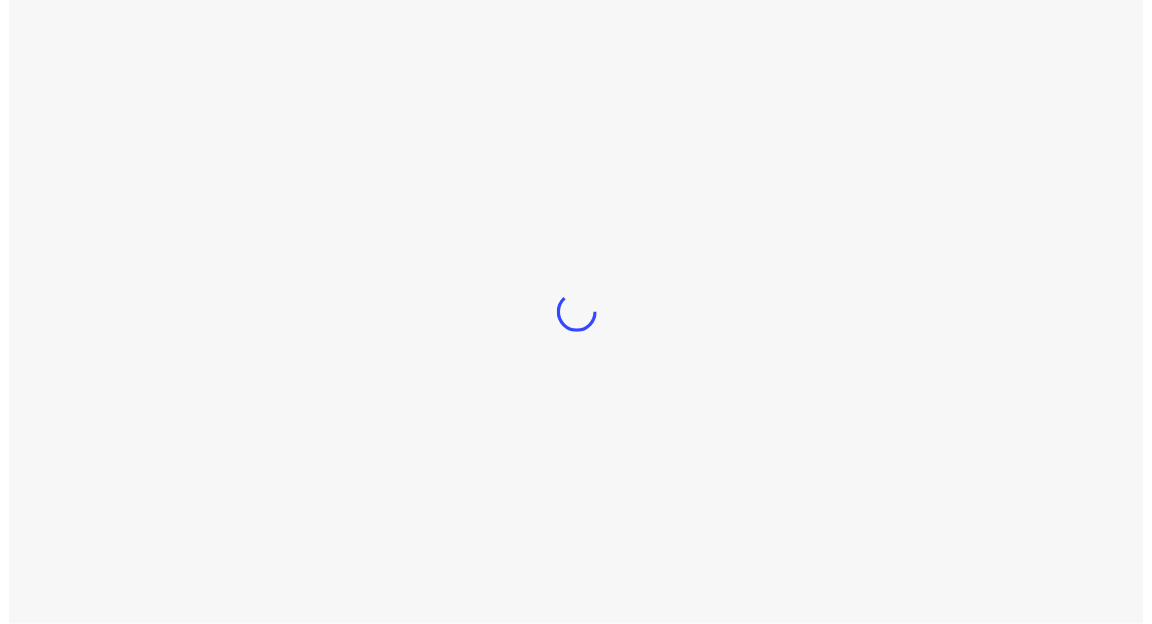 scroll, scrollTop: 0, scrollLeft: 0, axis: both 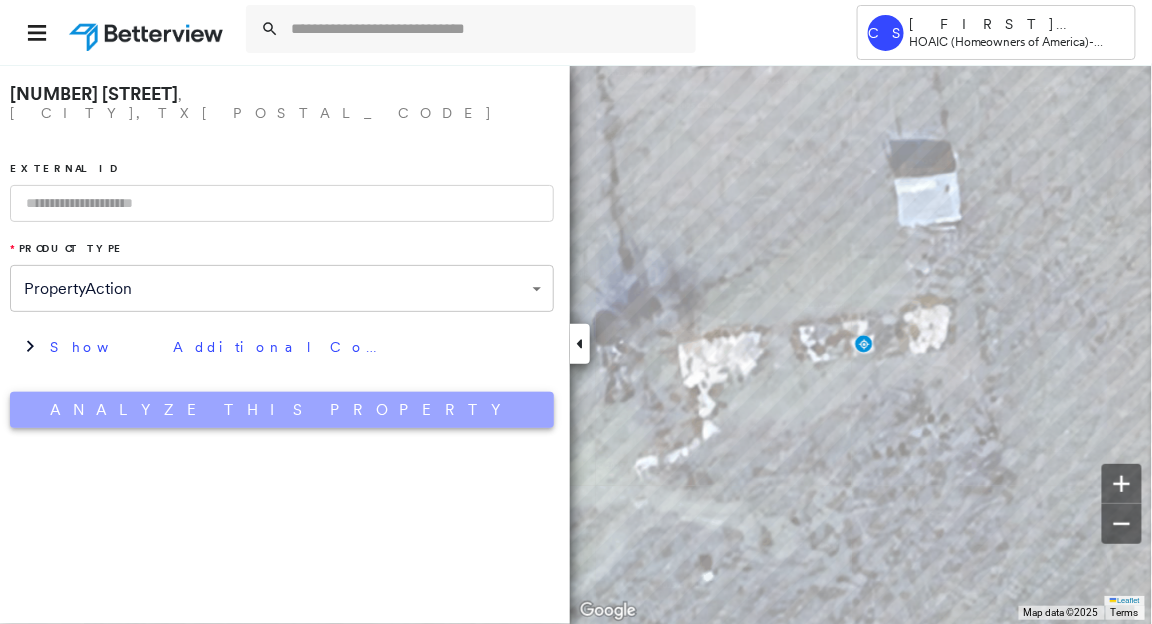 click on "Analyze This Property" at bounding box center (282, 410) 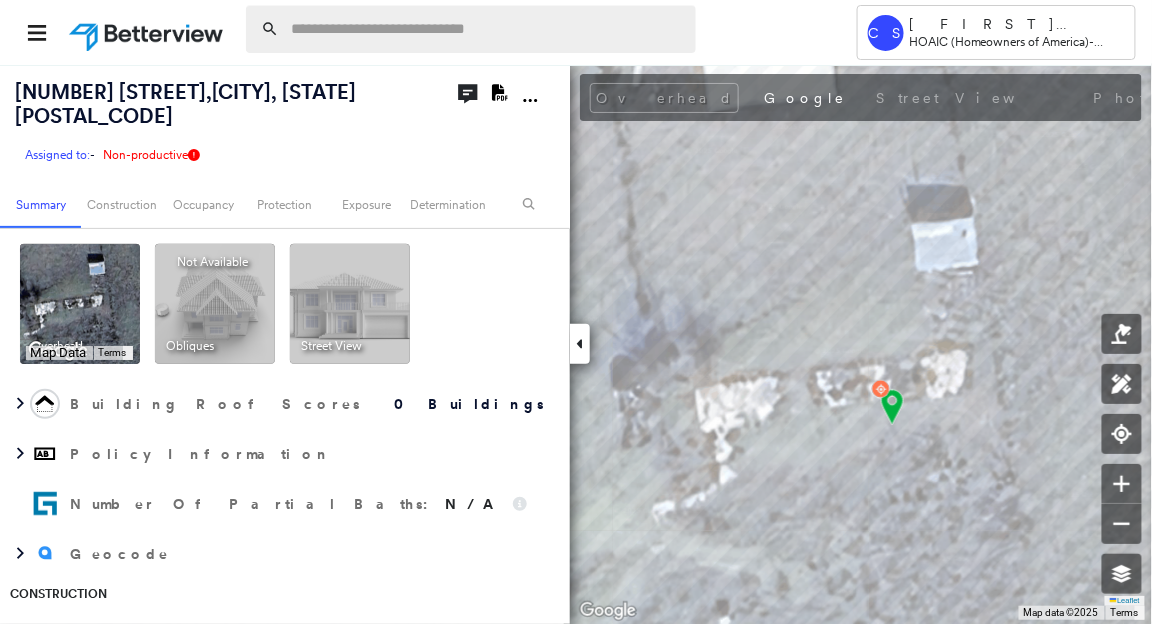 paste on "**********" 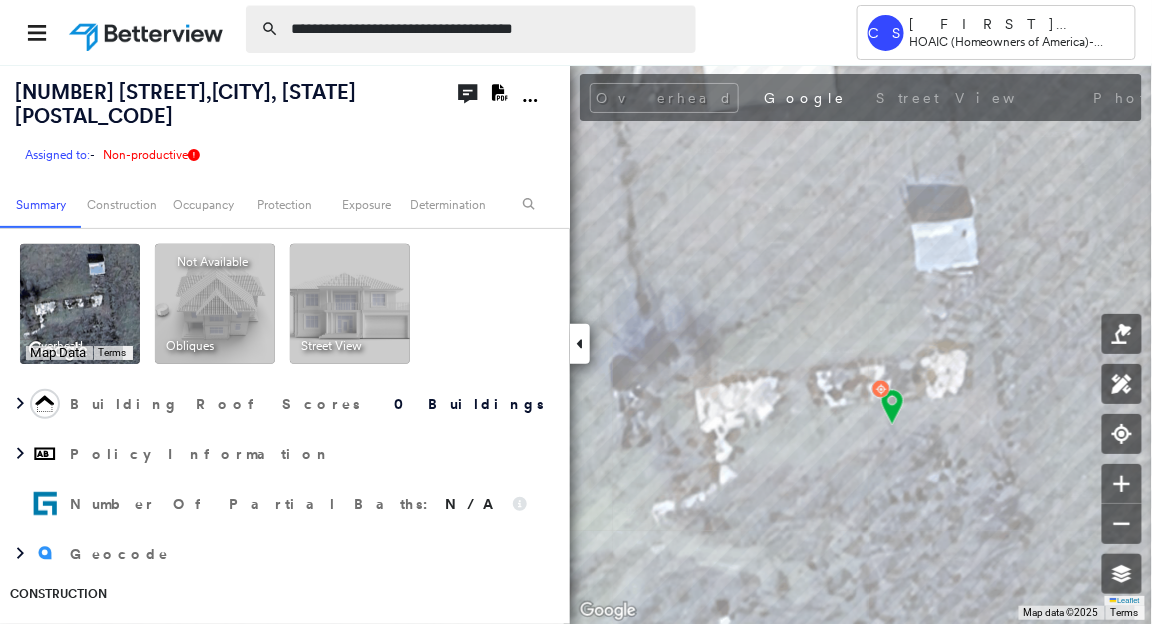 click on "**********" at bounding box center (487, 29) 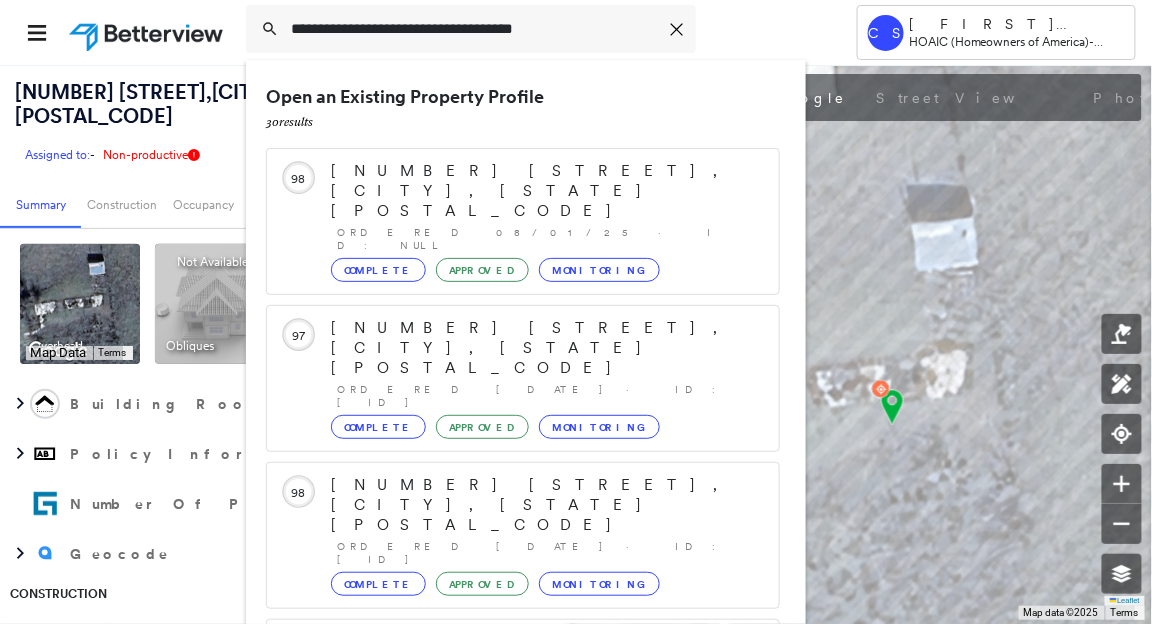 scroll, scrollTop: 205, scrollLeft: 0, axis: vertical 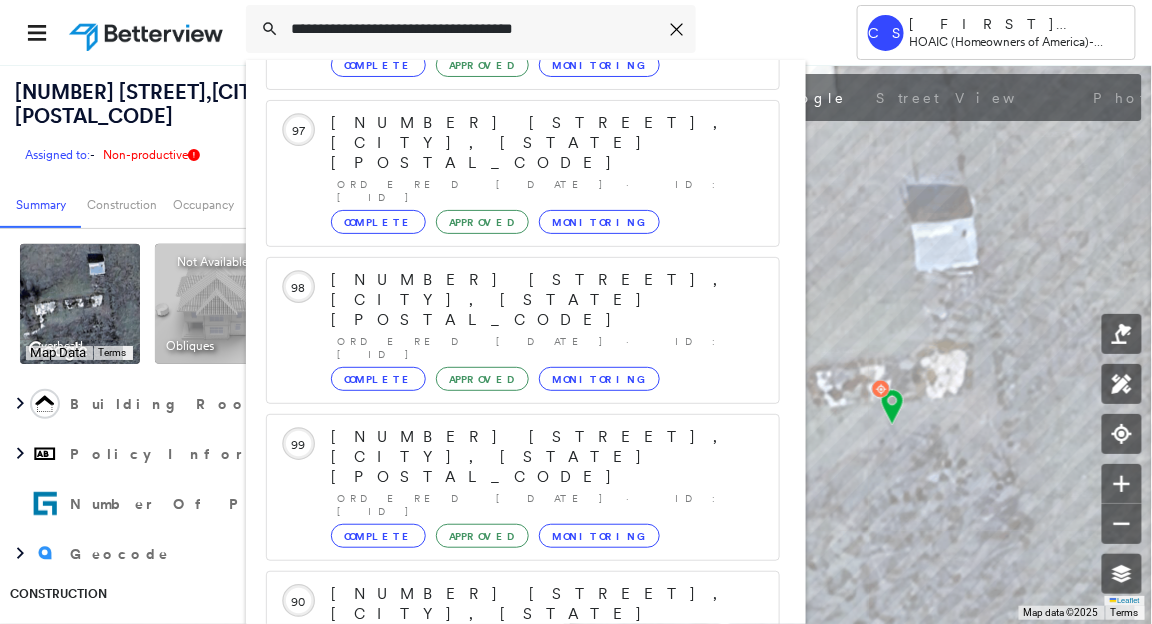 type on "**********" 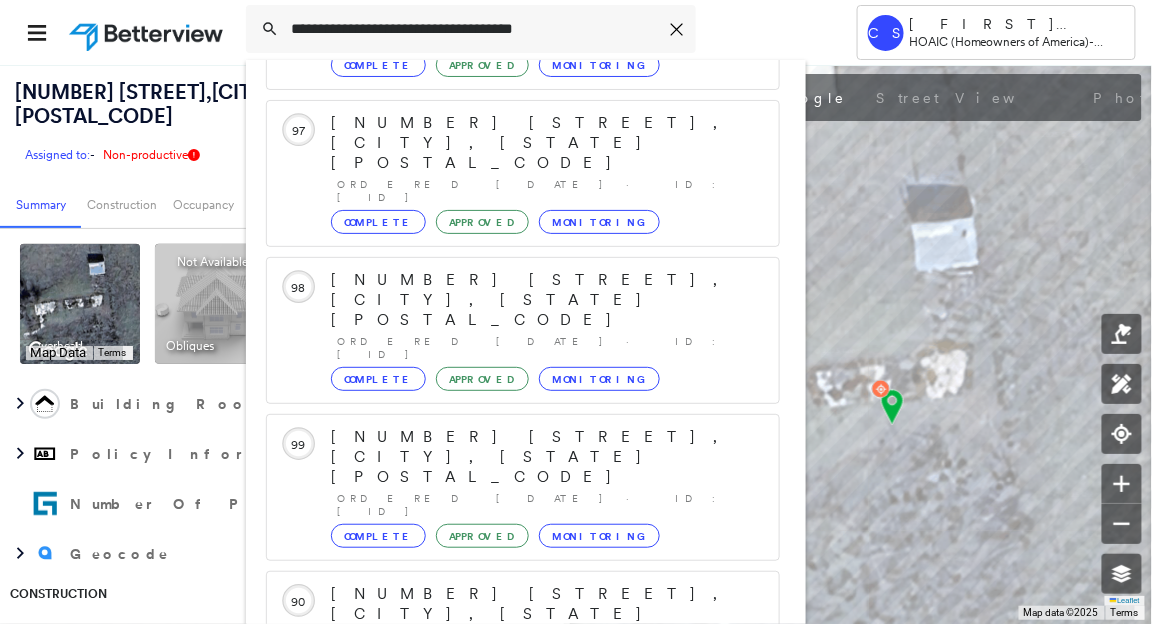 click on "[NUMBER] [STREET], [CITY], [STATE] [POSTAL_CODE]" at bounding box center (501, 906) 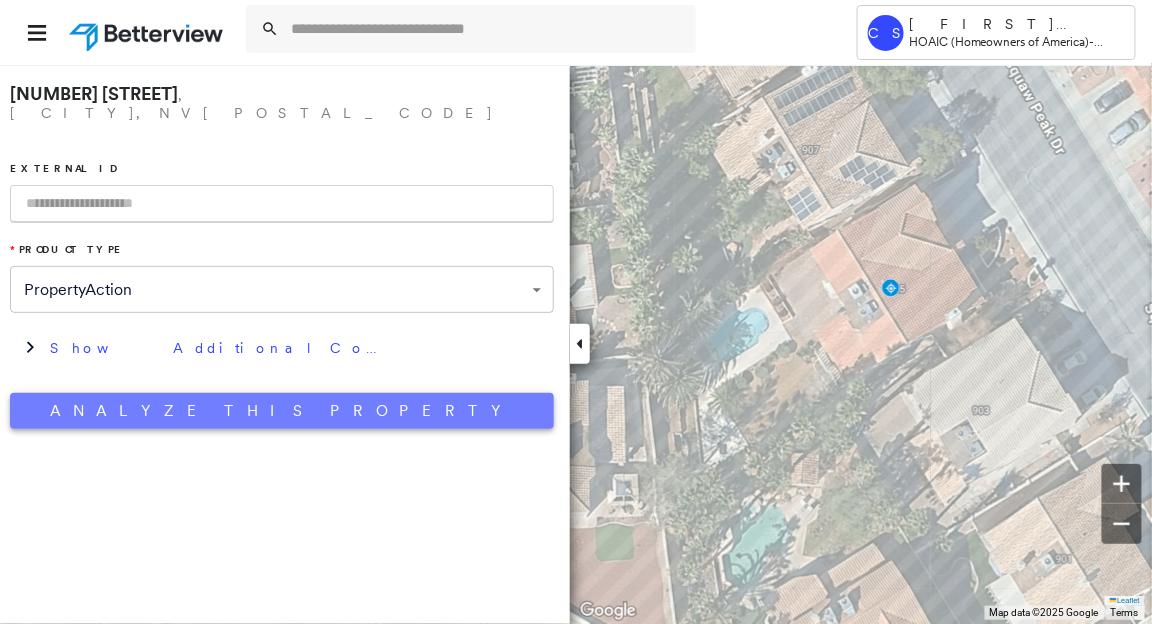 click on "Analyze This Property" at bounding box center (282, 411) 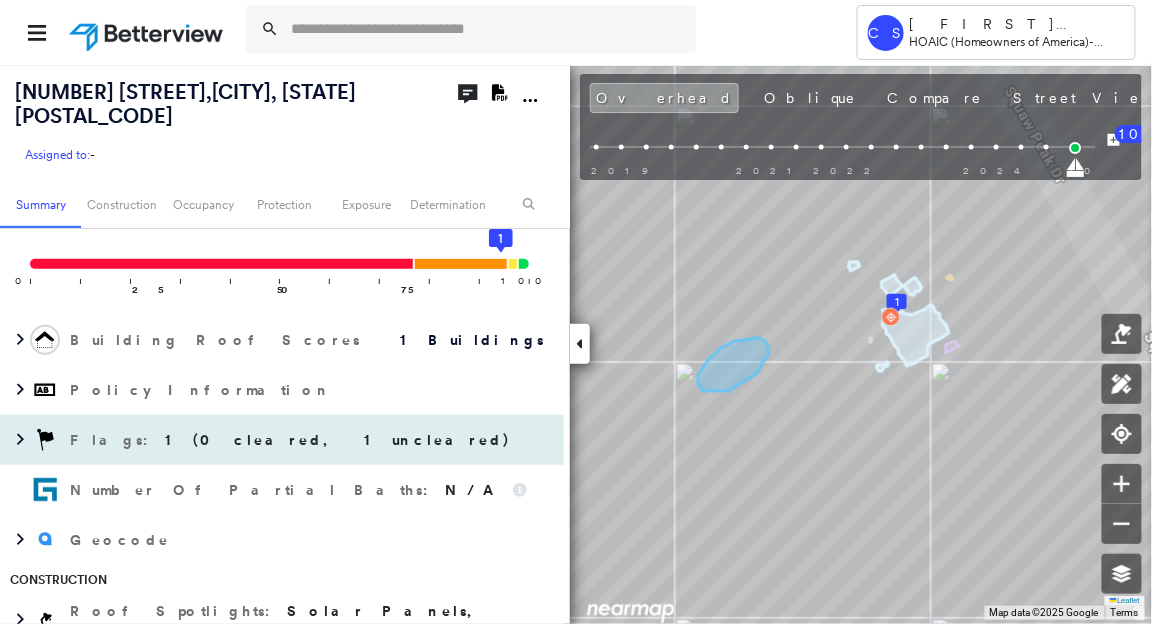 click on "1 (0 cleared, 1 uncleared)" at bounding box center [338, 440] 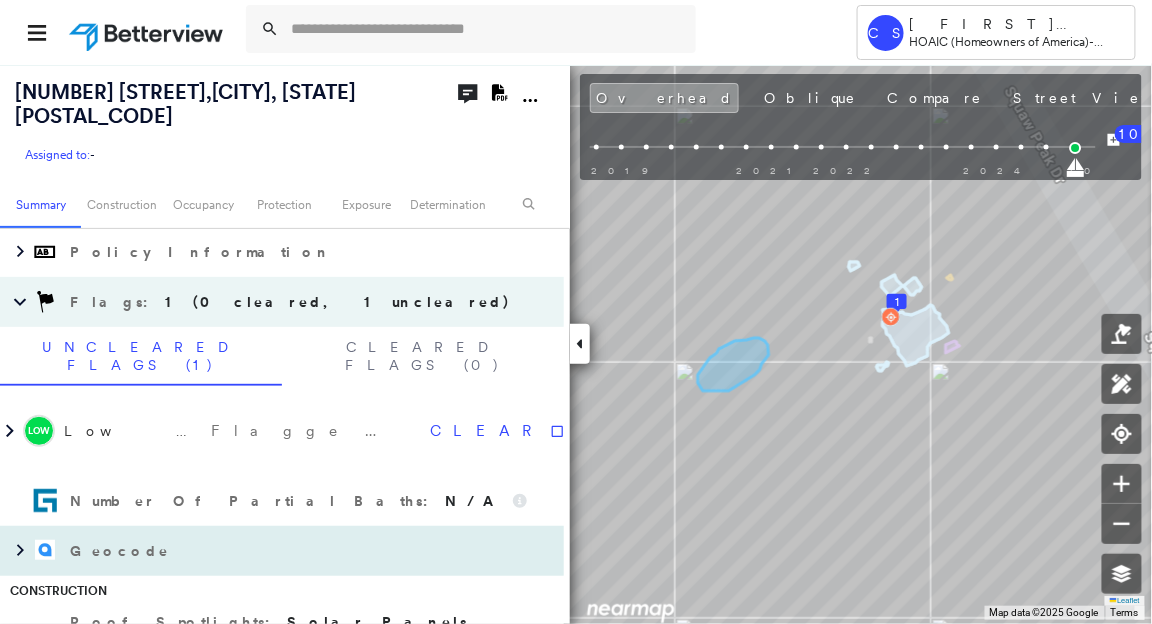 scroll, scrollTop: 471, scrollLeft: 0, axis: vertical 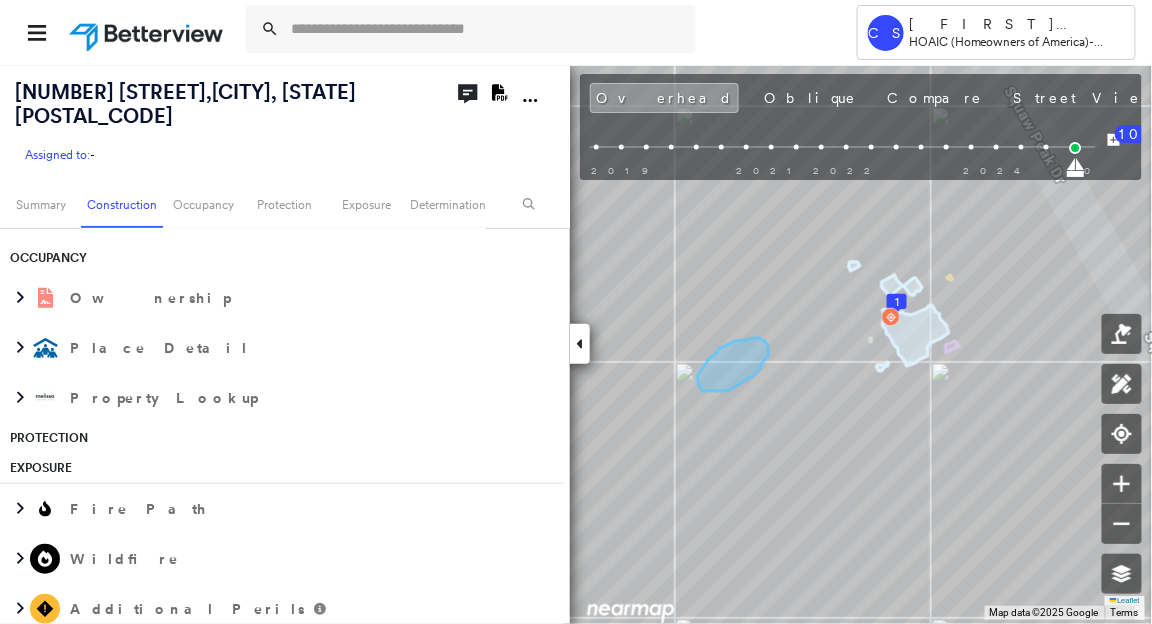 click on "Wildfire" at bounding box center [282, 559] 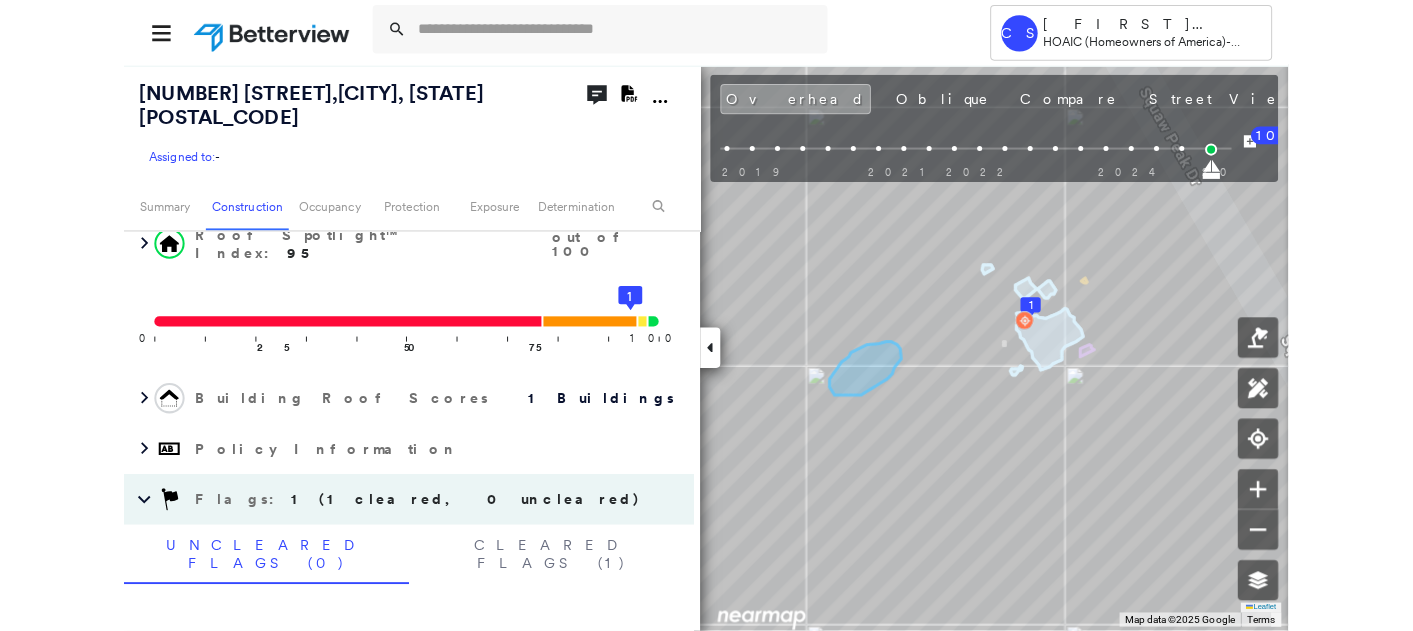 scroll, scrollTop: 0, scrollLeft: 0, axis: both 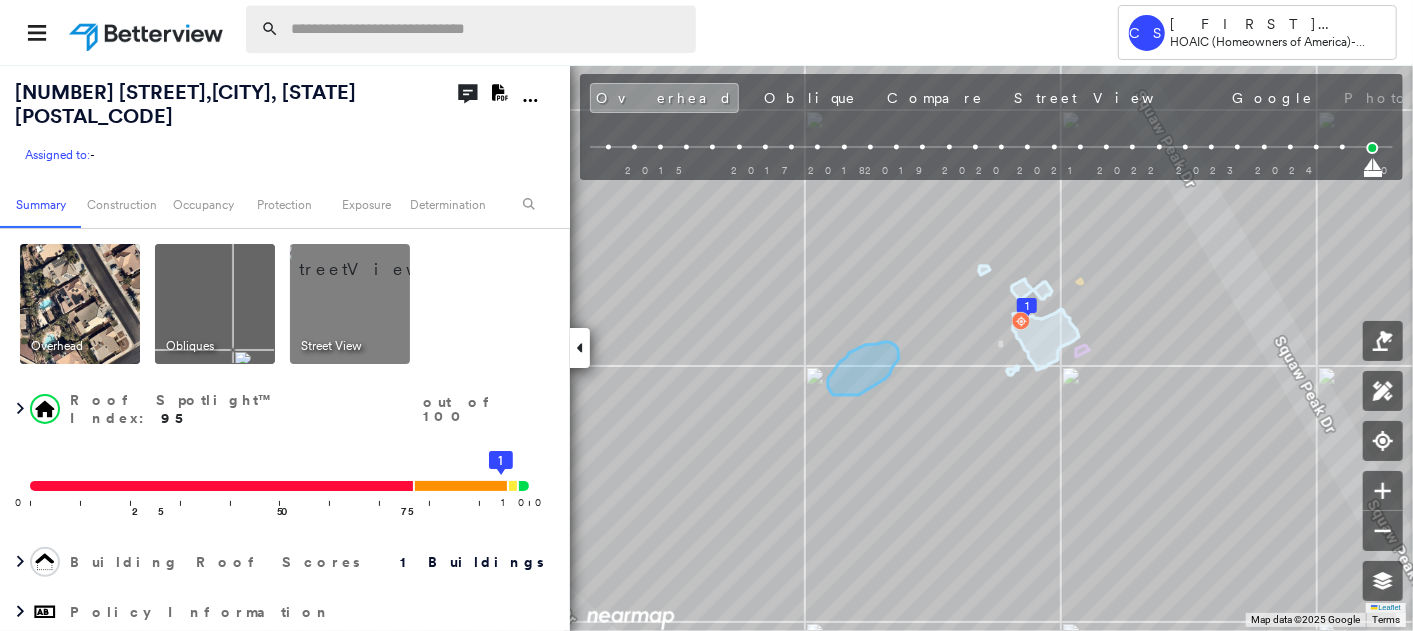 click at bounding box center (487, 29) 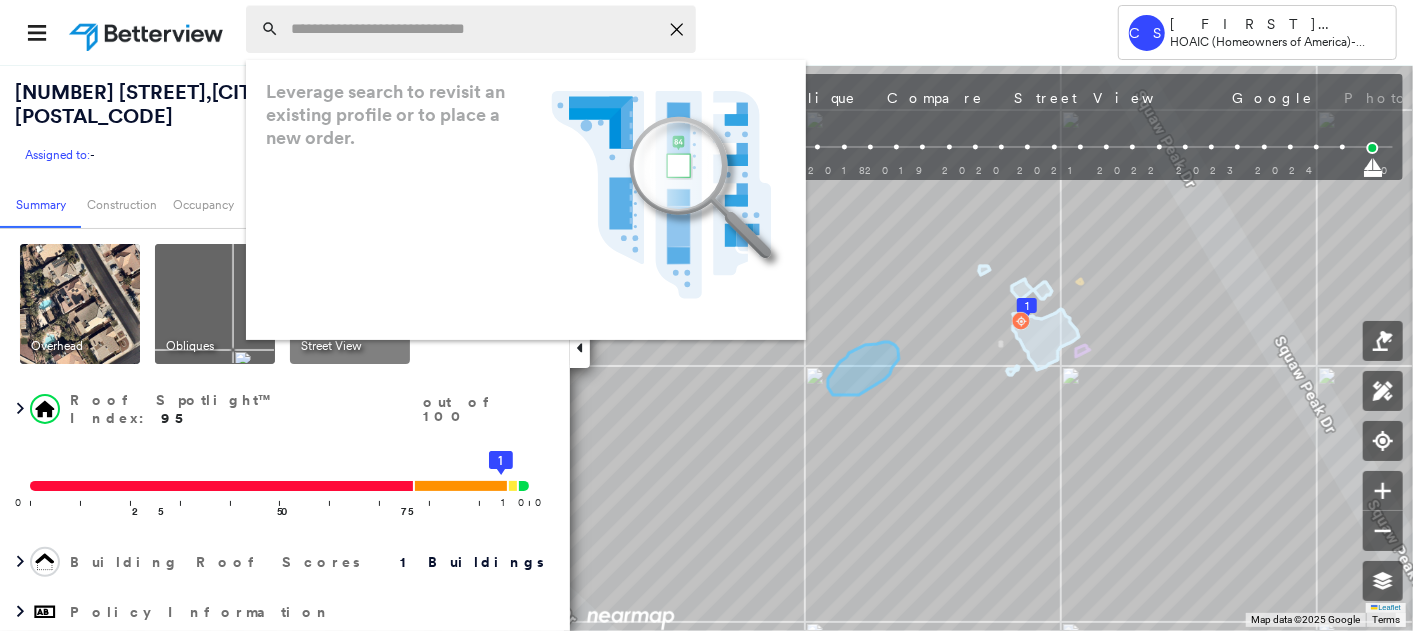 paste on "**********" 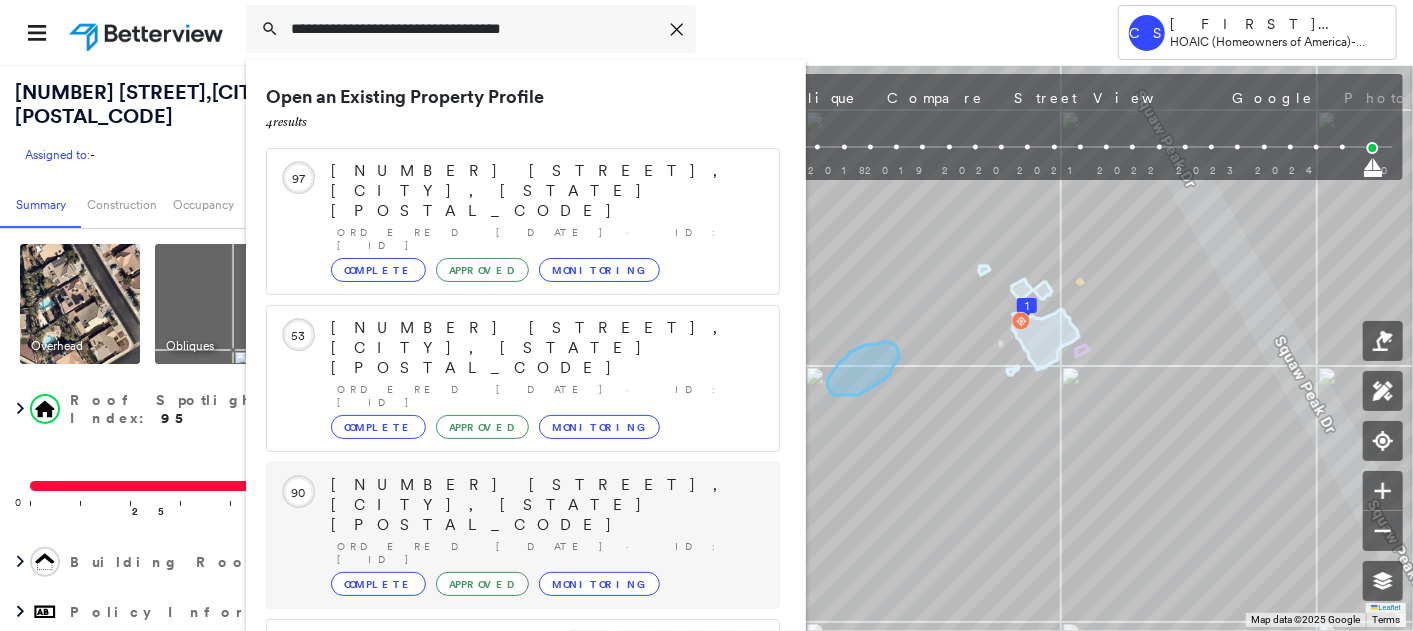 scroll, scrollTop: 51, scrollLeft: 0, axis: vertical 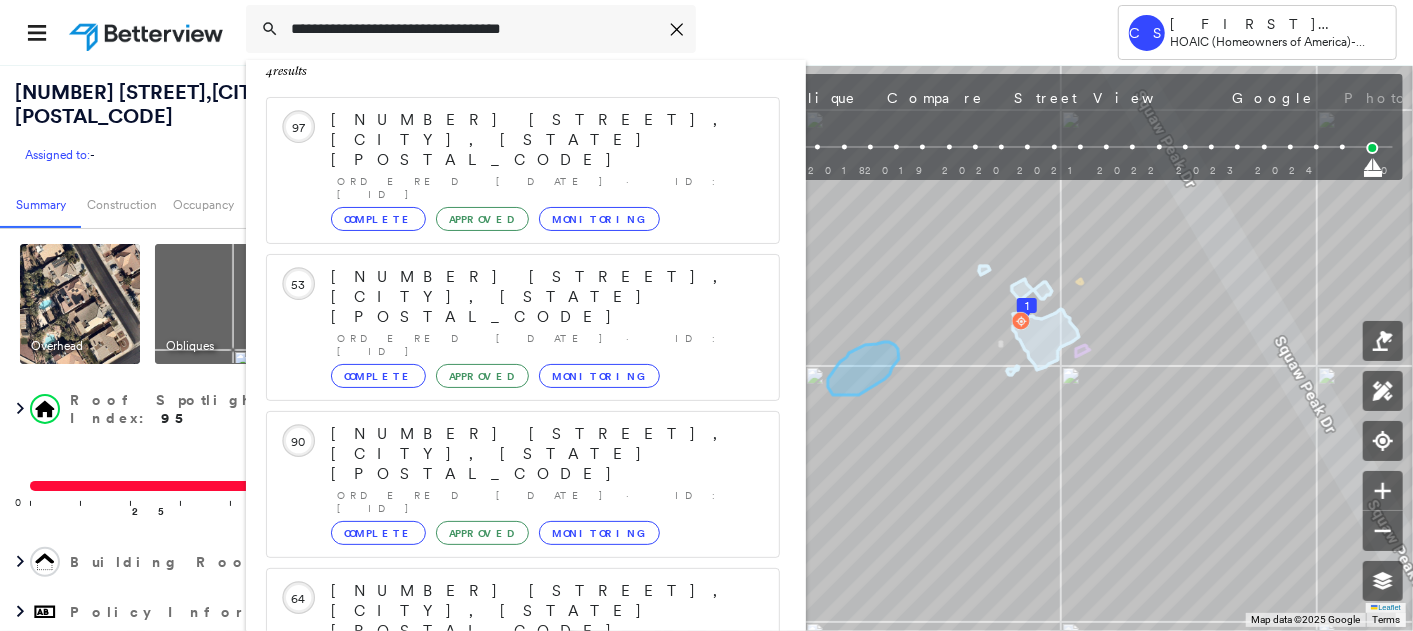 type on "**********" 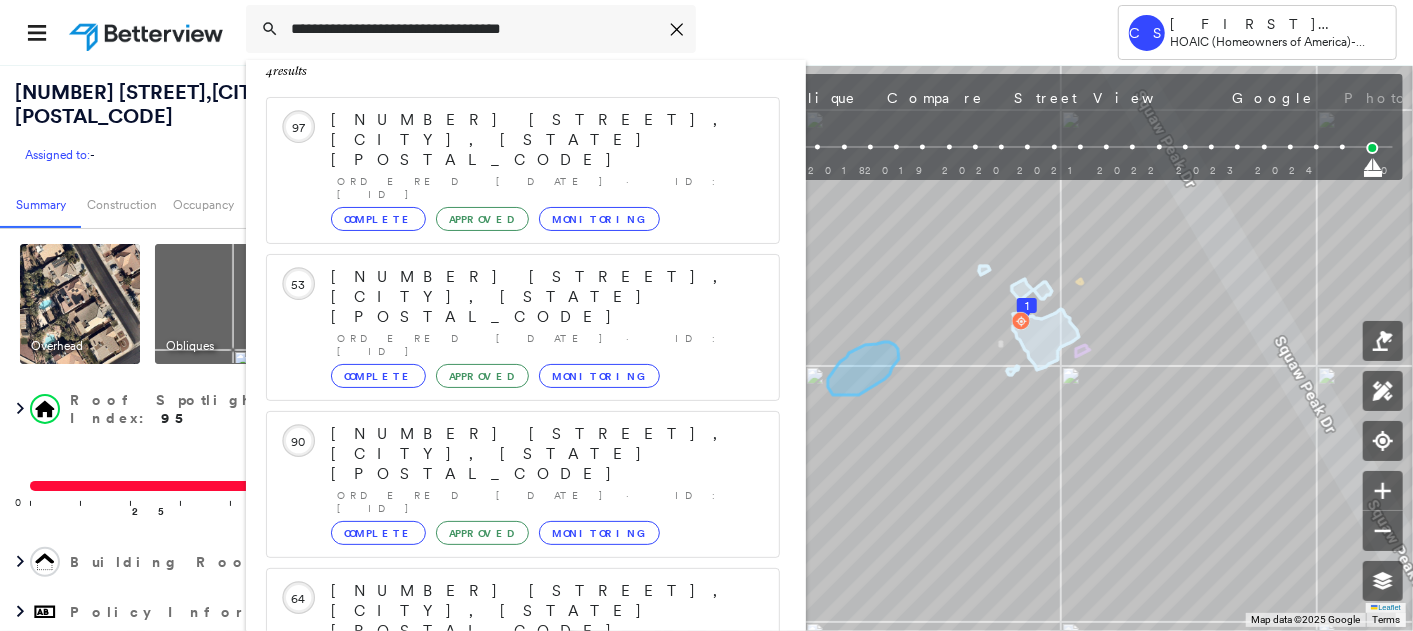 click on "[NUMBER] [STREET], [CITY], [STATE] [POSTAL_CODE]" at bounding box center [501, 851] 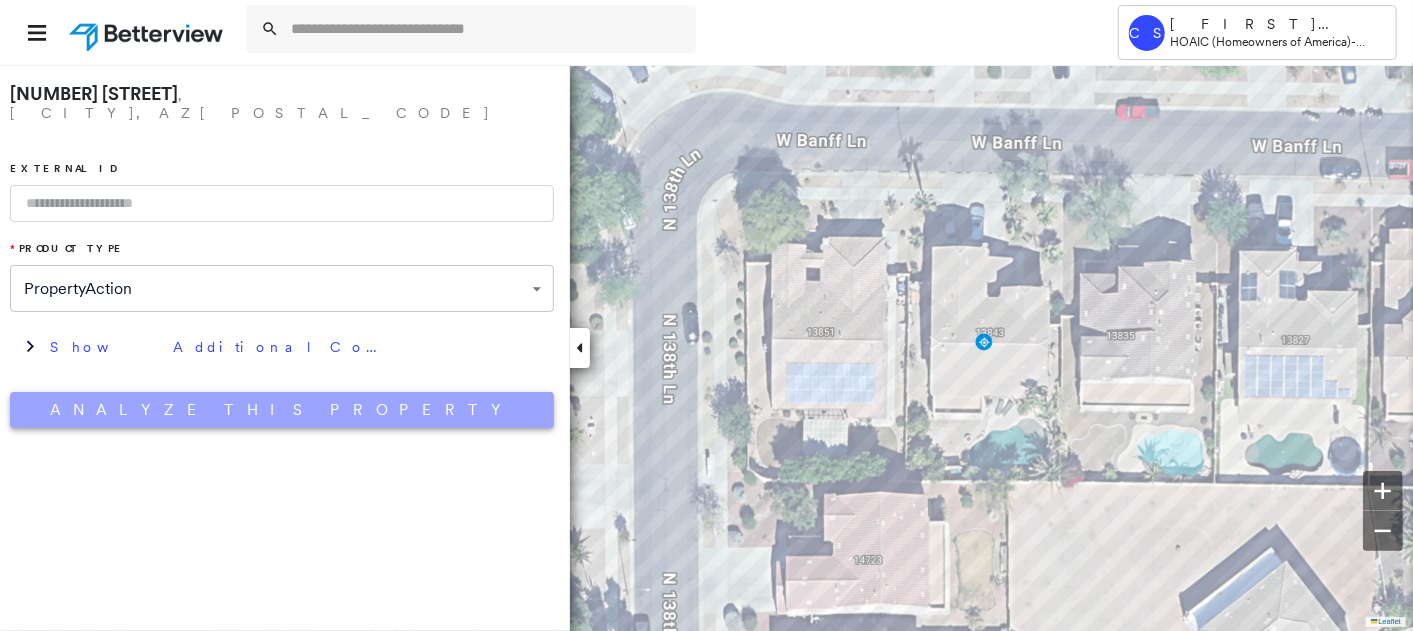 click on "Analyze This Property" at bounding box center [282, 410] 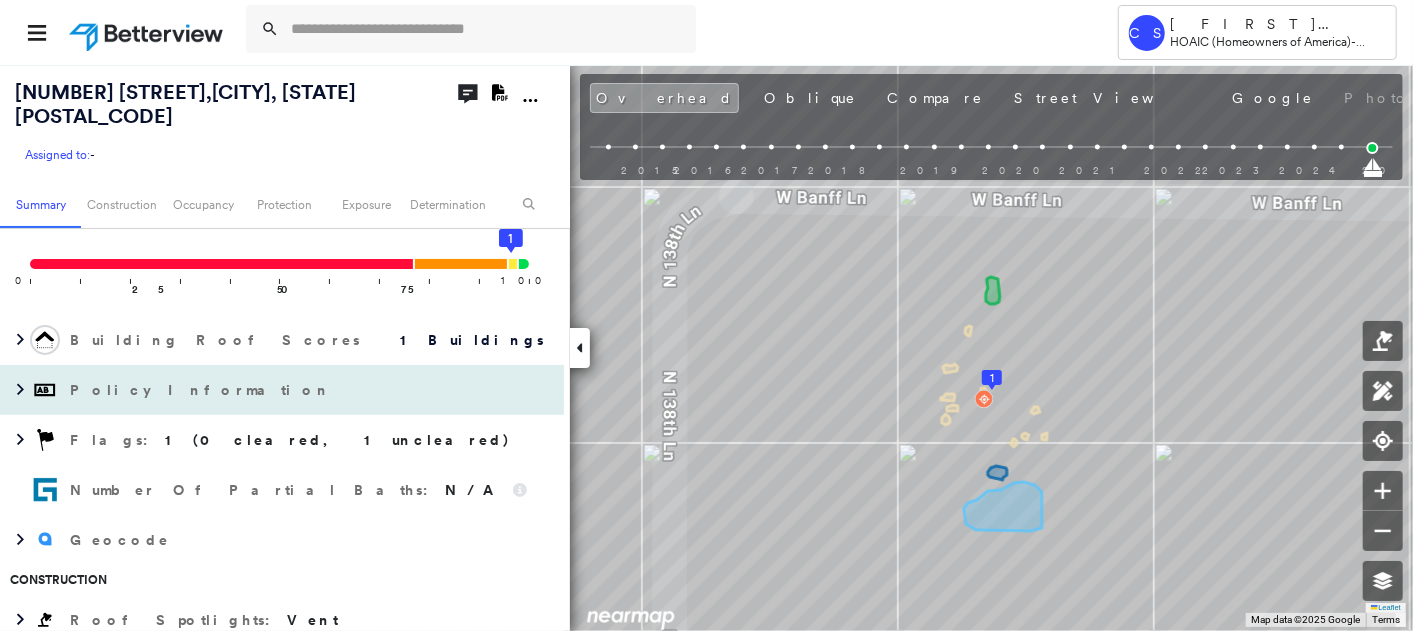 scroll, scrollTop: 444, scrollLeft: 0, axis: vertical 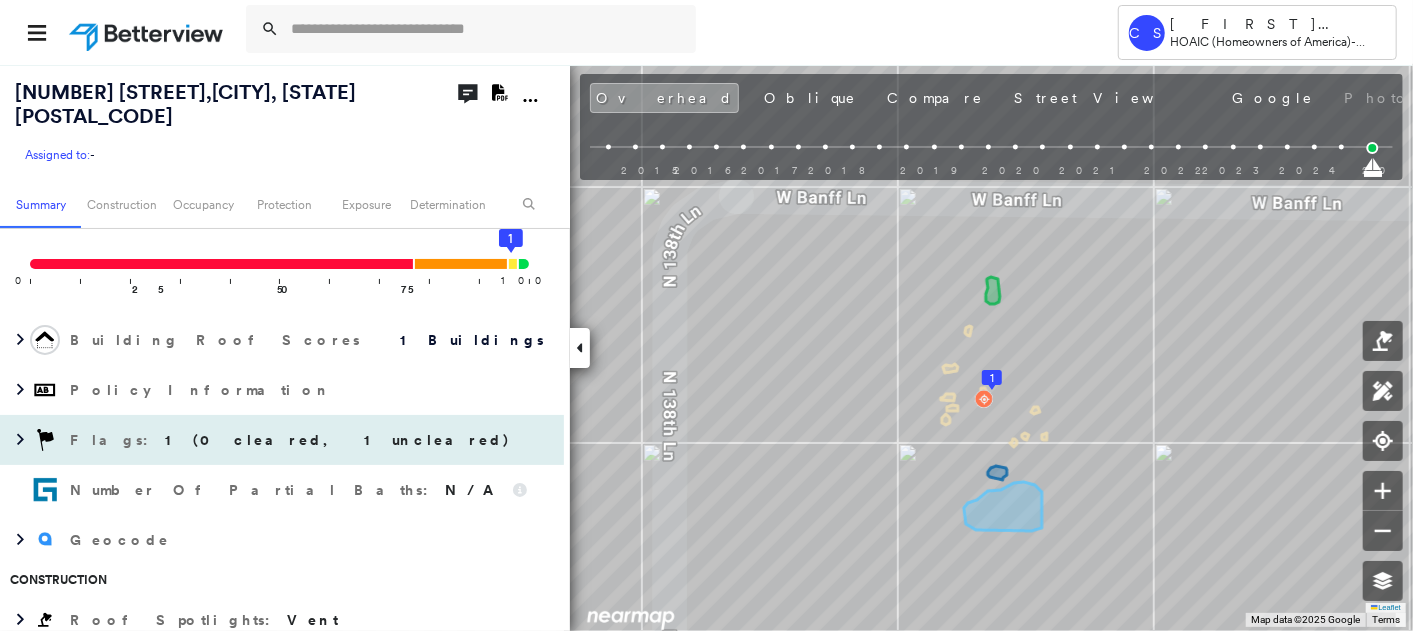 click on "1 (0 cleared, 1 uncleared)" at bounding box center (338, 440) 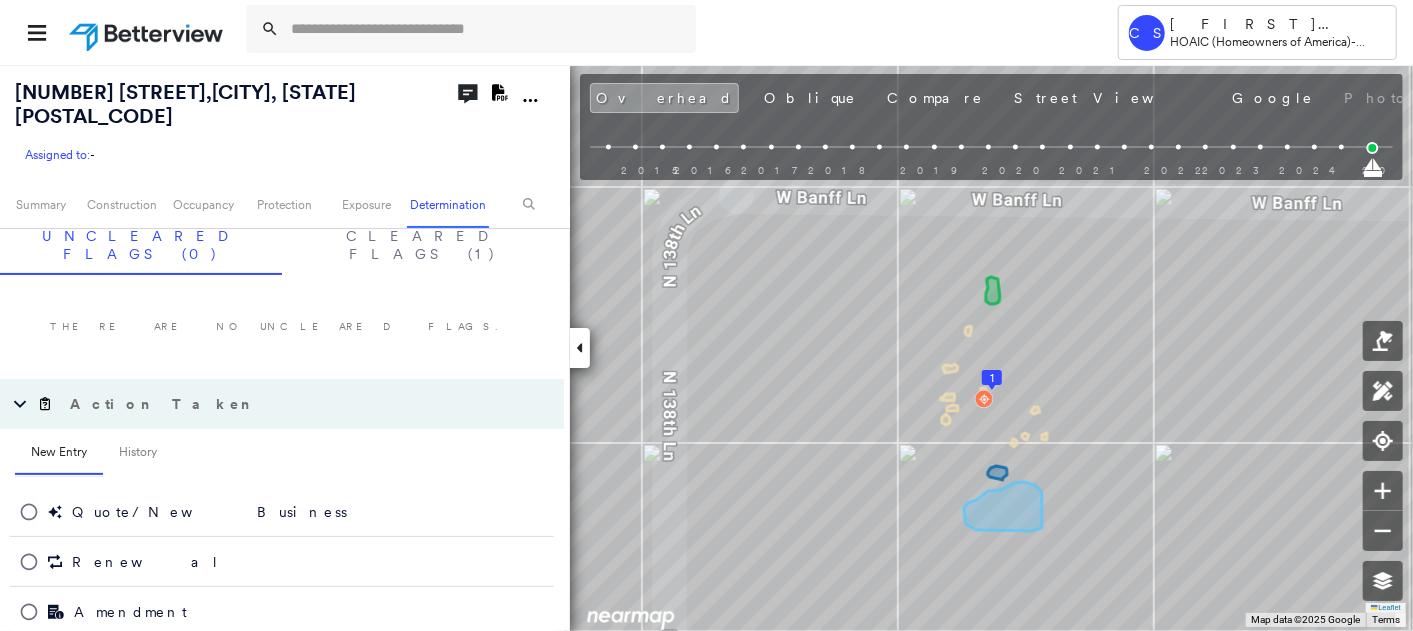 scroll, scrollTop: 1494, scrollLeft: 0, axis: vertical 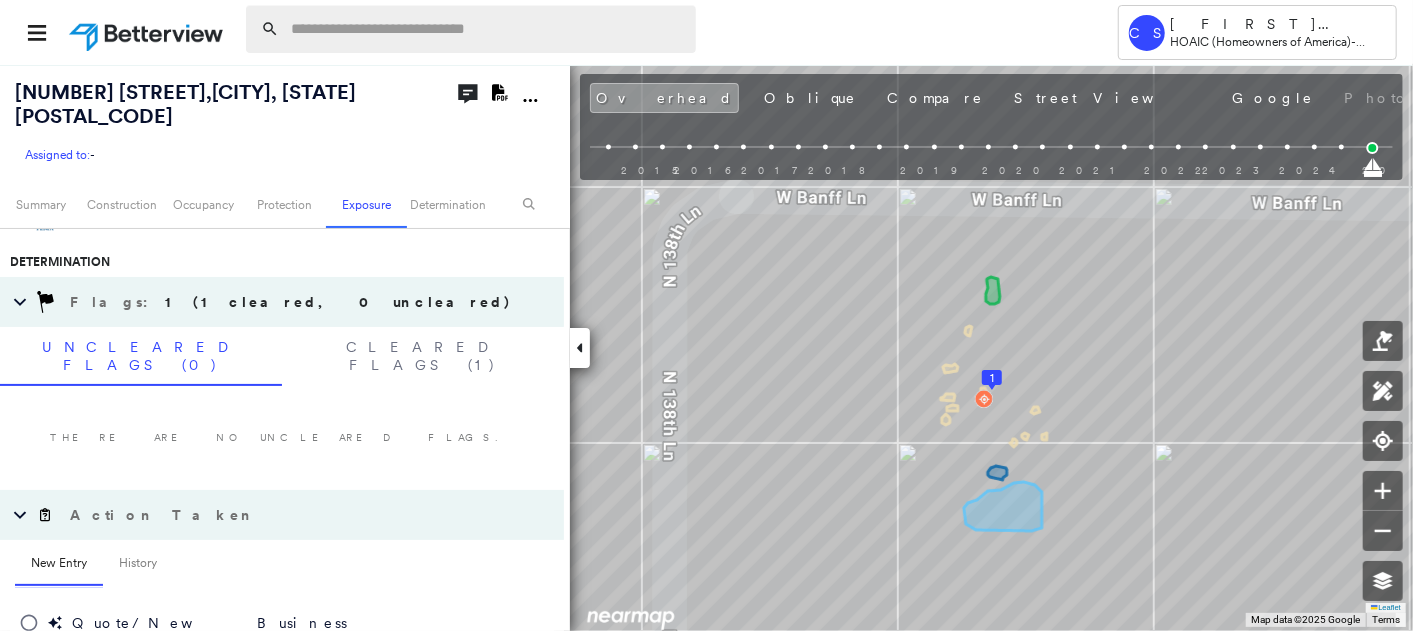 click at bounding box center [487, 29] 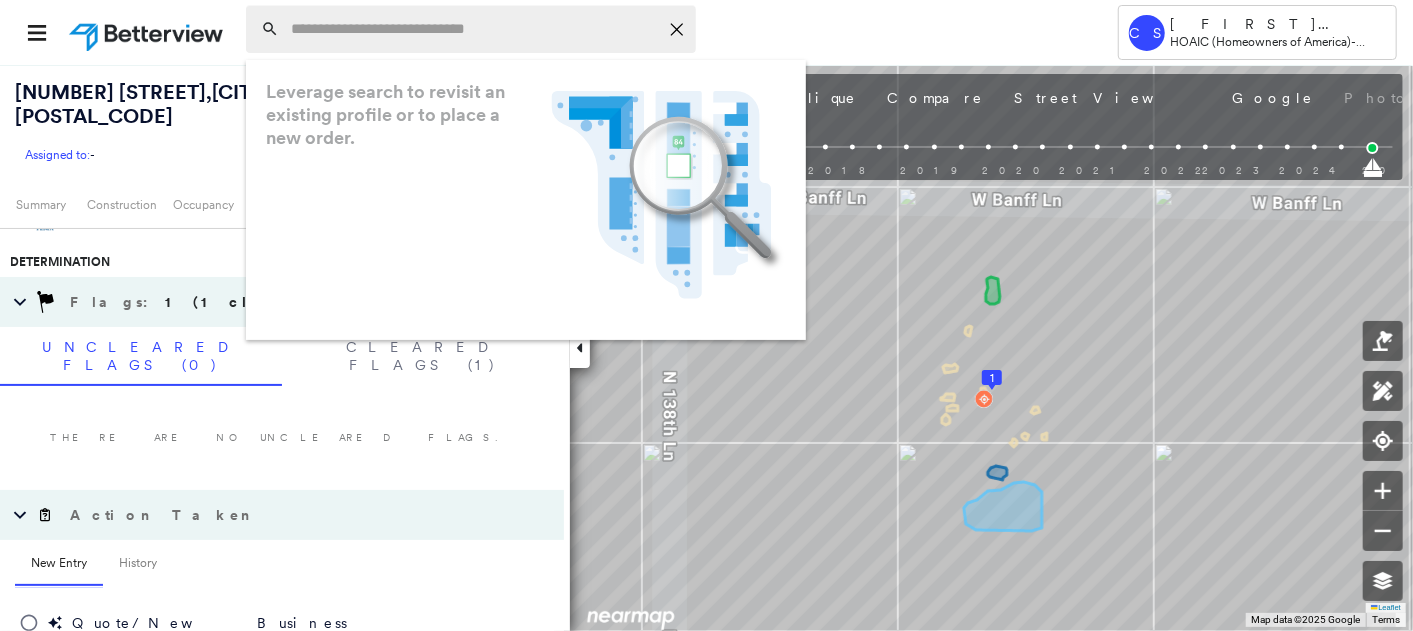 paste on "**********" 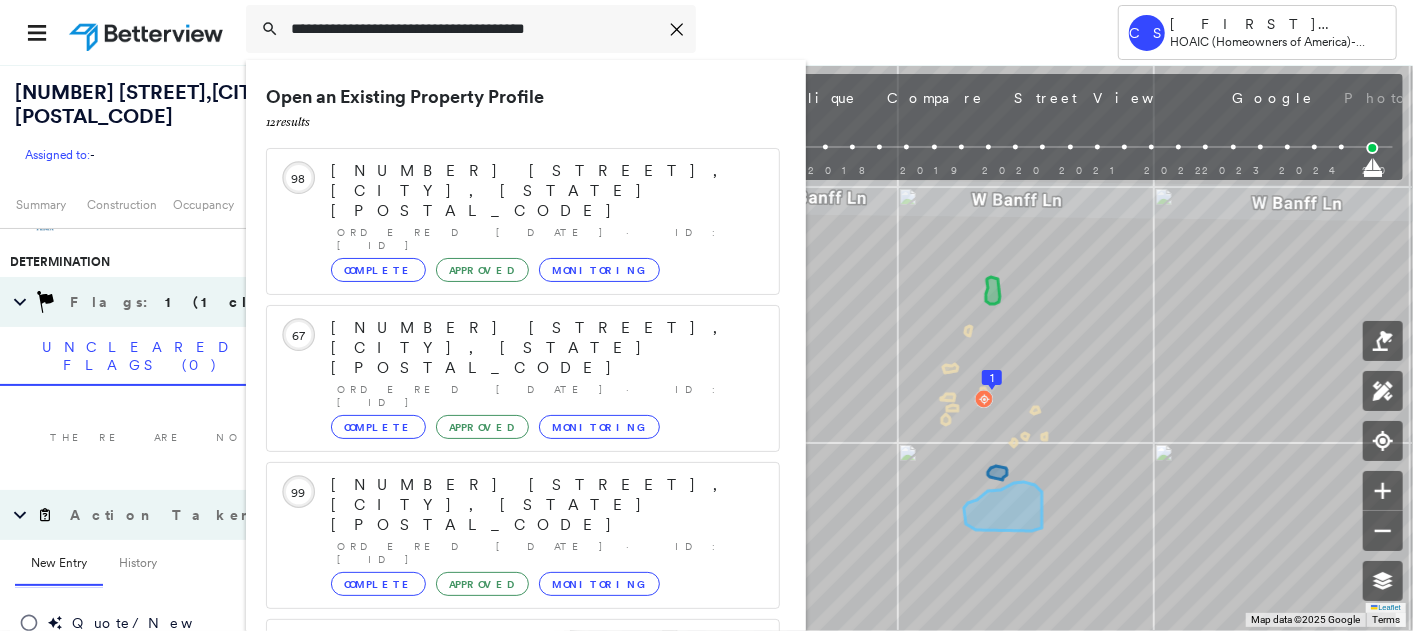 scroll, scrollTop: 205, scrollLeft: 0, axis: vertical 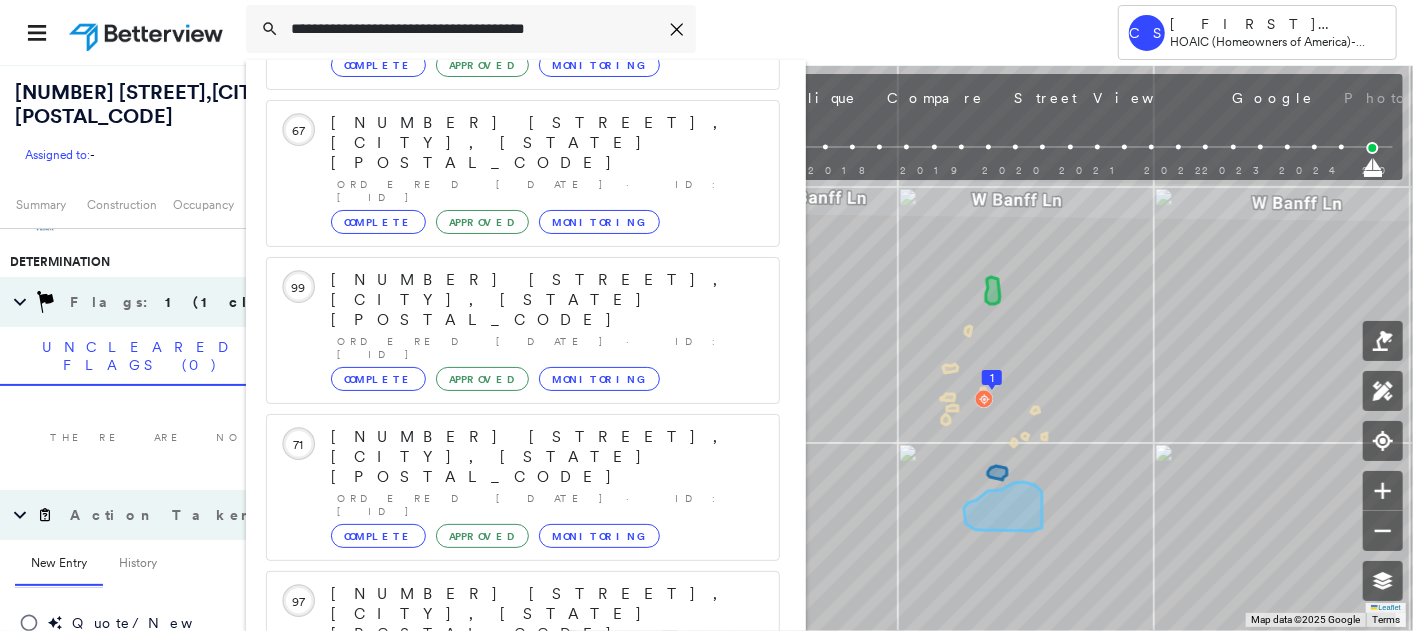 type on "**********" 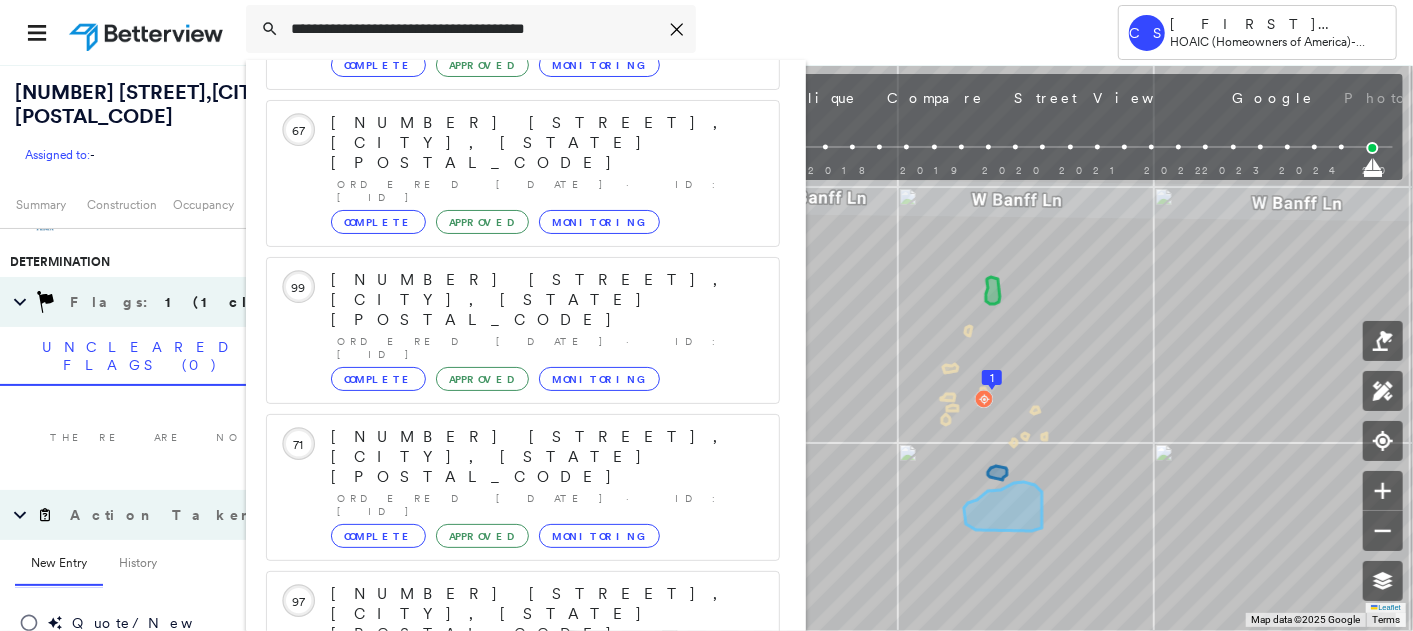 click on "[NUMBER] [STREET], [CITY], [STATE] [POSTAL_CODE]" at bounding box center [501, 906] 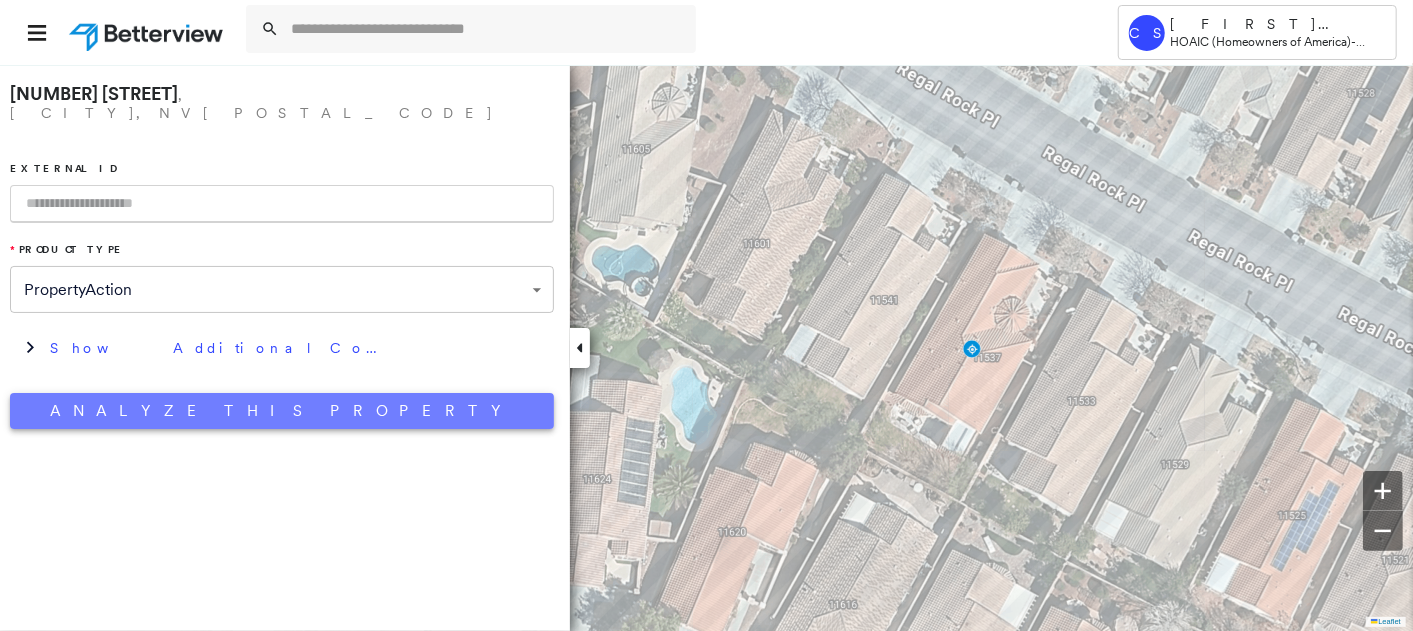 click on "Analyze This Property" at bounding box center [282, 411] 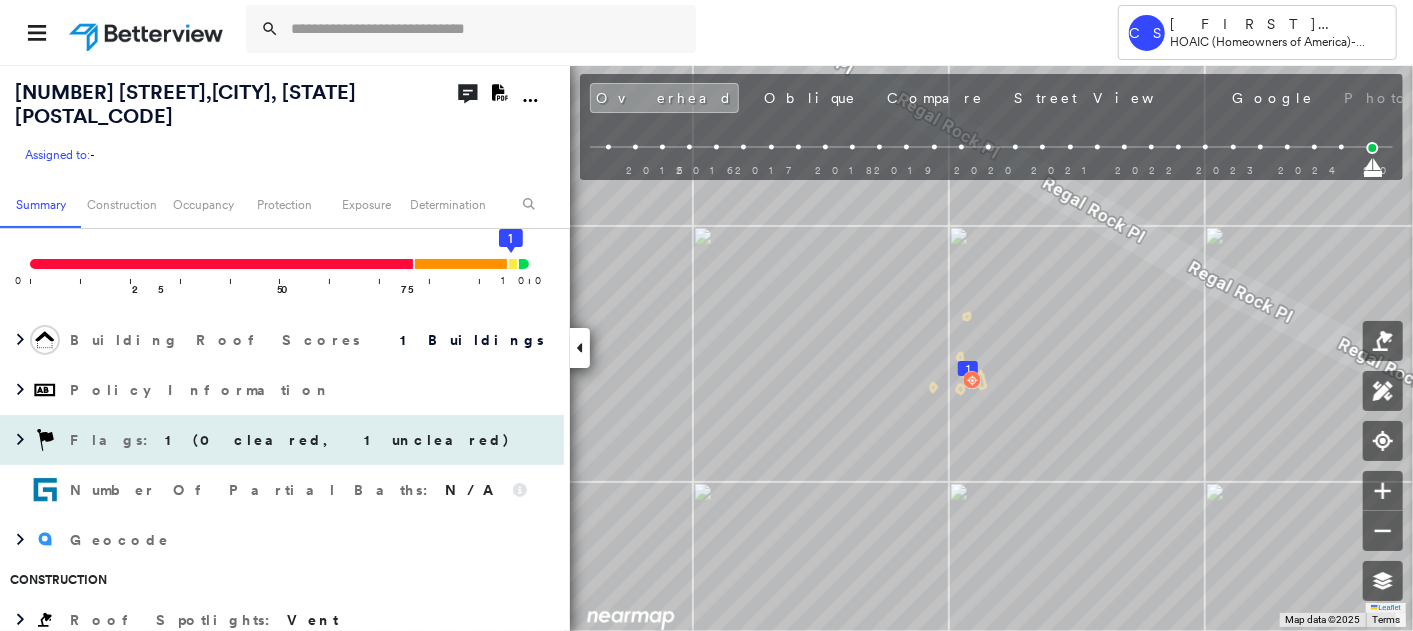 click on "Flags :  1 (0 cleared, 1 uncleared)" at bounding box center [292, 440] 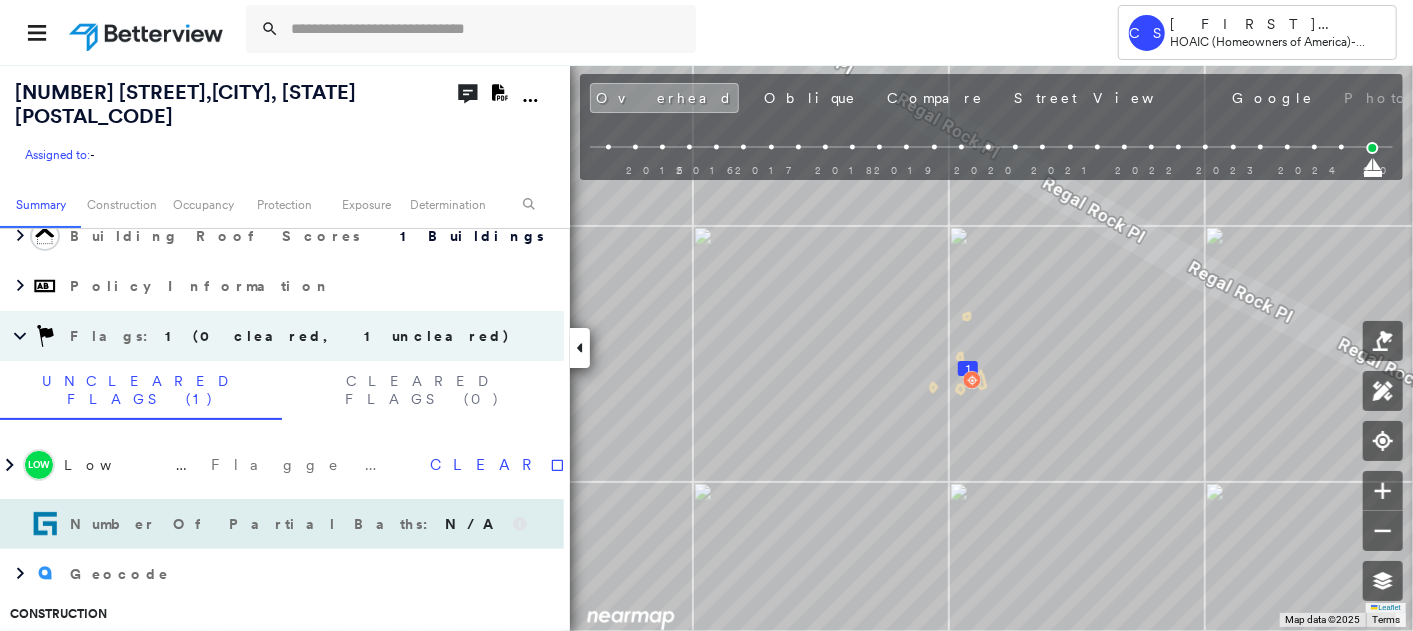 scroll, scrollTop: 360, scrollLeft: 0, axis: vertical 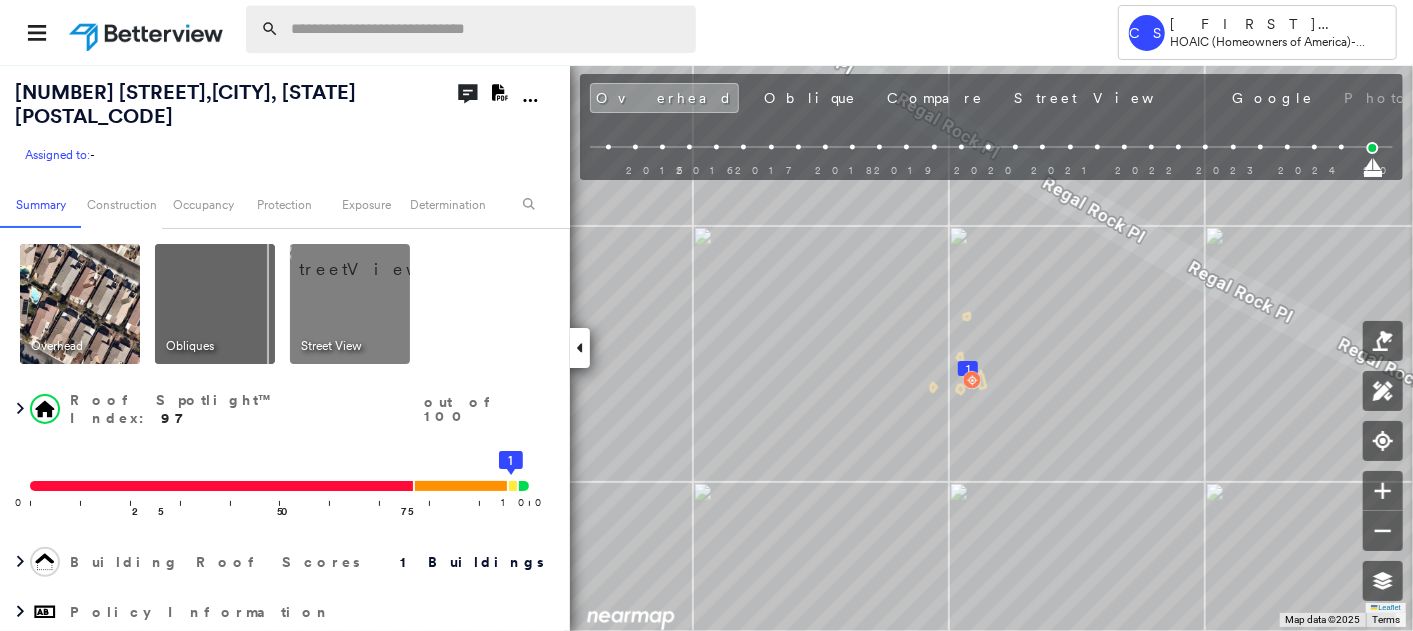 click at bounding box center [487, 29] 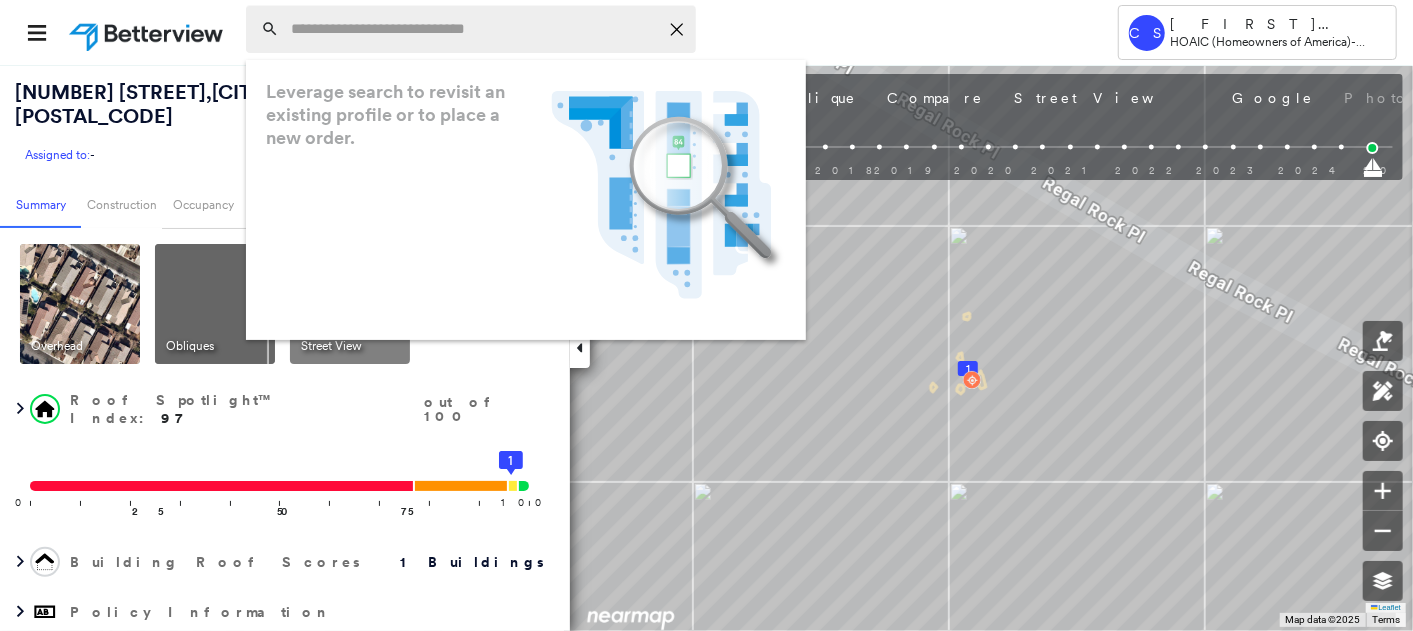 paste on "**********" 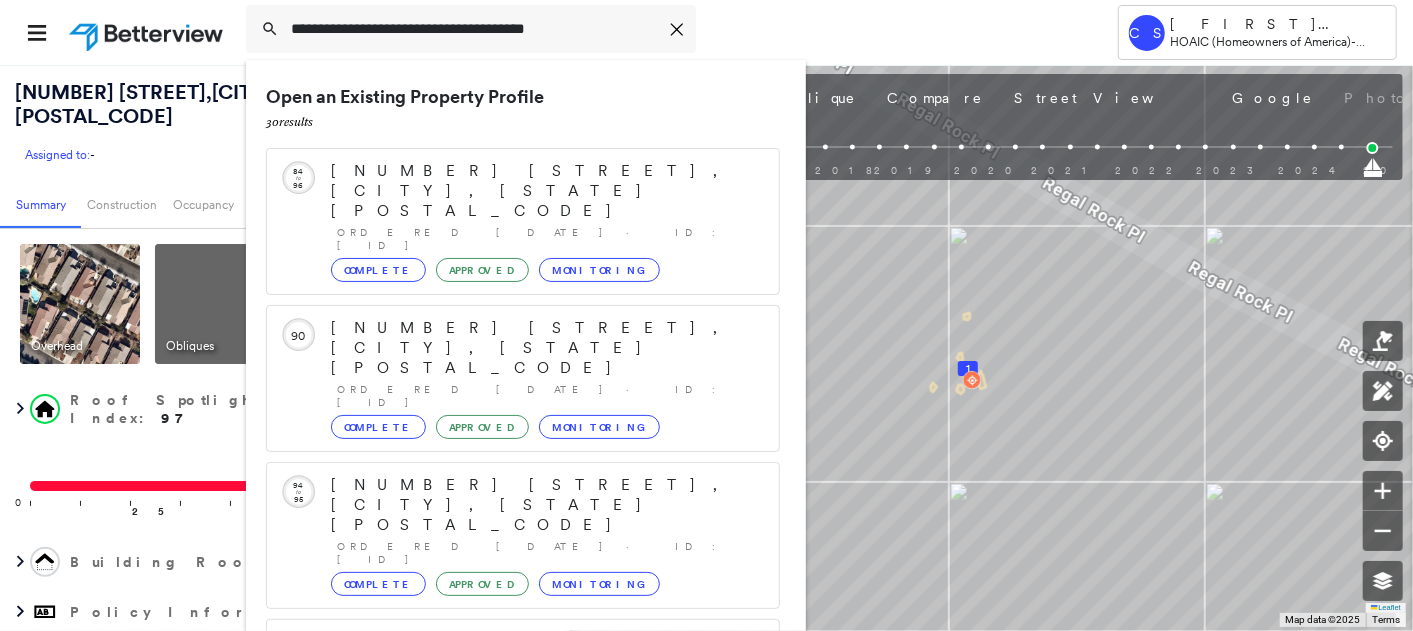 scroll, scrollTop: 205, scrollLeft: 0, axis: vertical 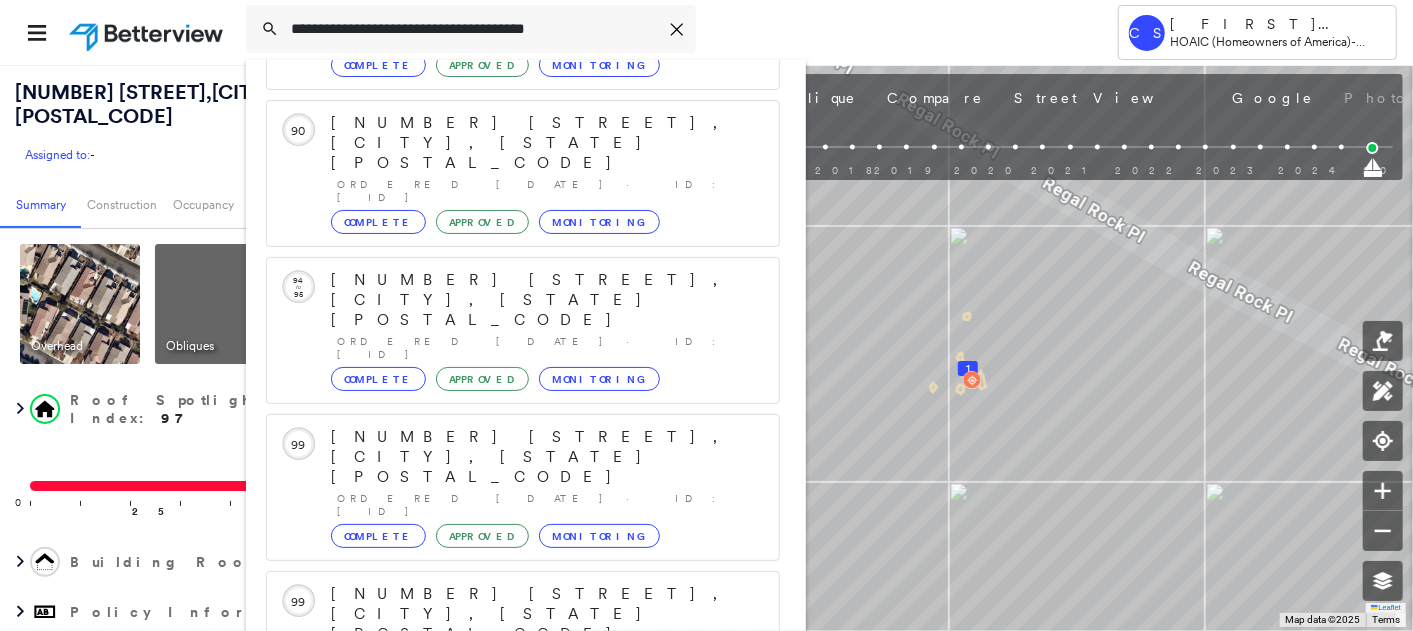 type on "**********" 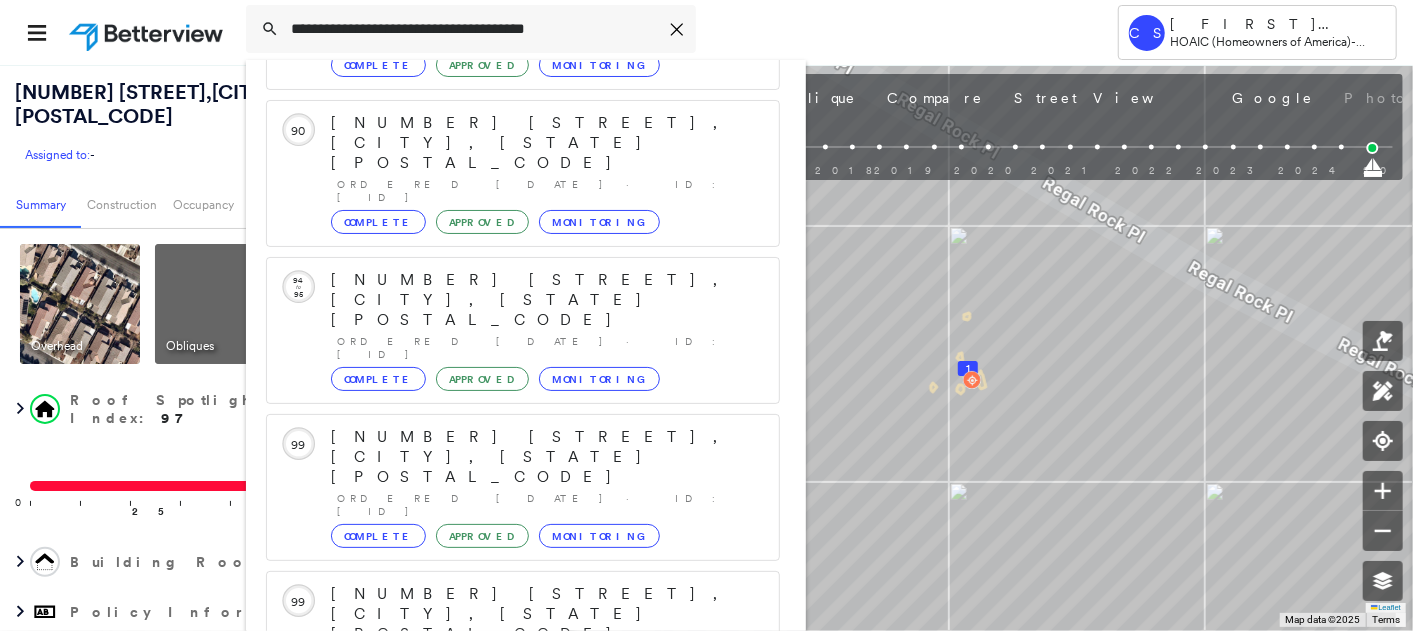 click on "[NUMBER] [STREET], [CITY], [STATE] [POSTAL_CODE] Group Created with Sketch." at bounding box center [523, 906] 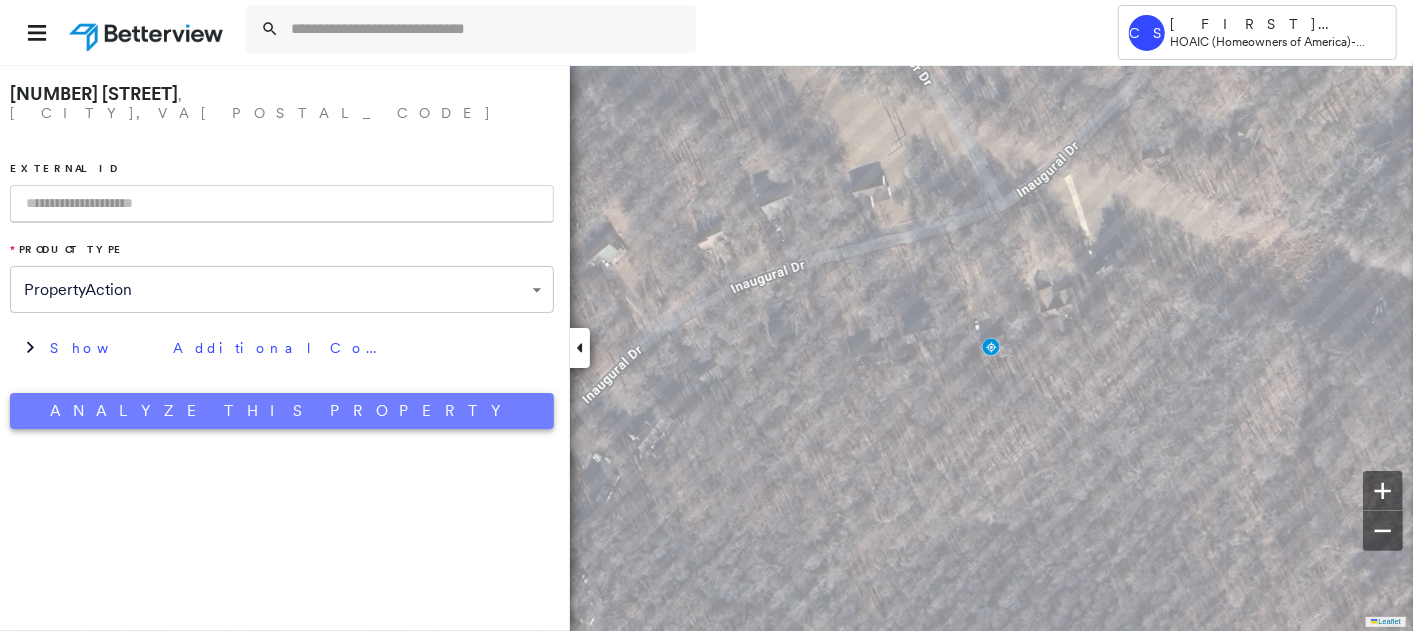 click on "Analyze This Property" at bounding box center [282, 411] 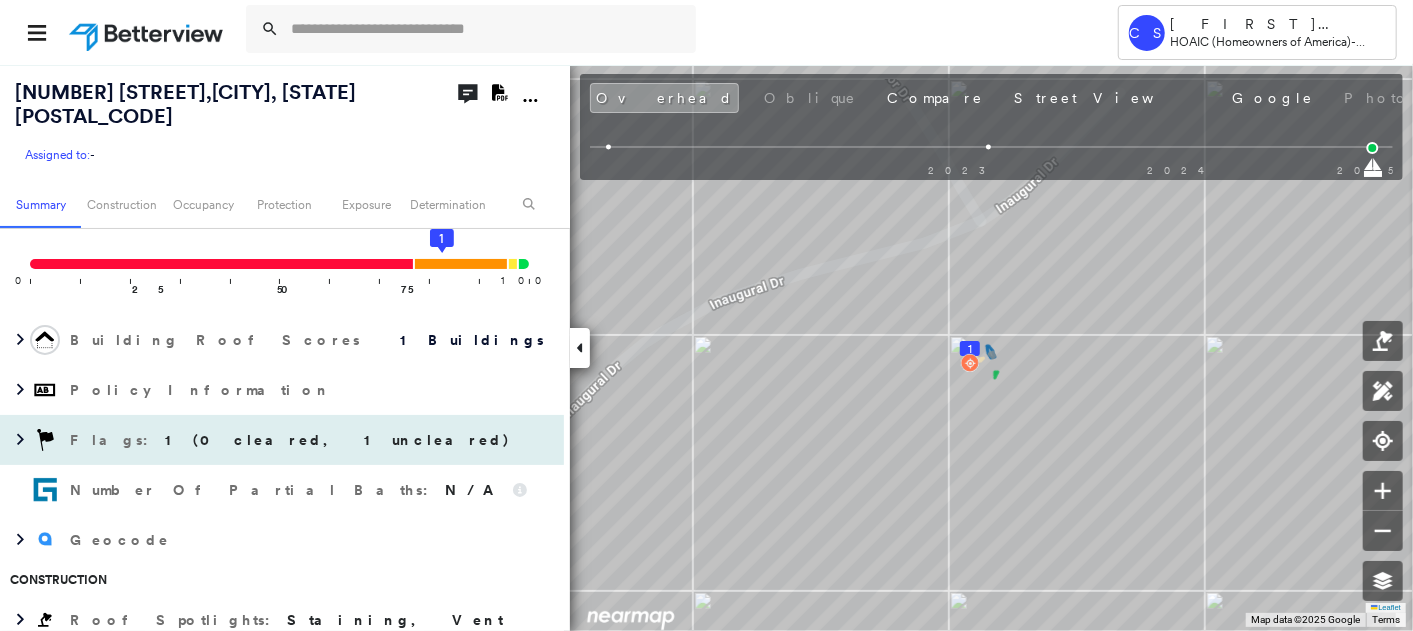 click on "1 (0 cleared, 1 uncleared)" at bounding box center [338, 440] 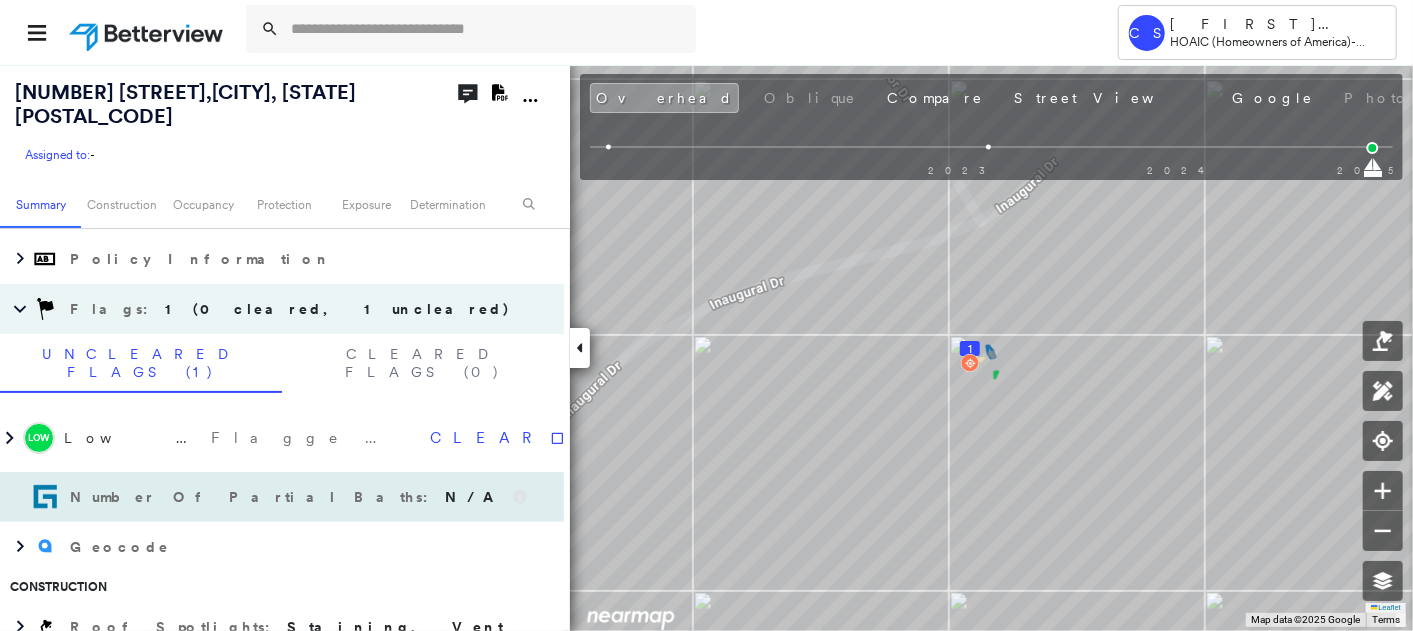 scroll, scrollTop: 360, scrollLeft: 0, axis: vertical 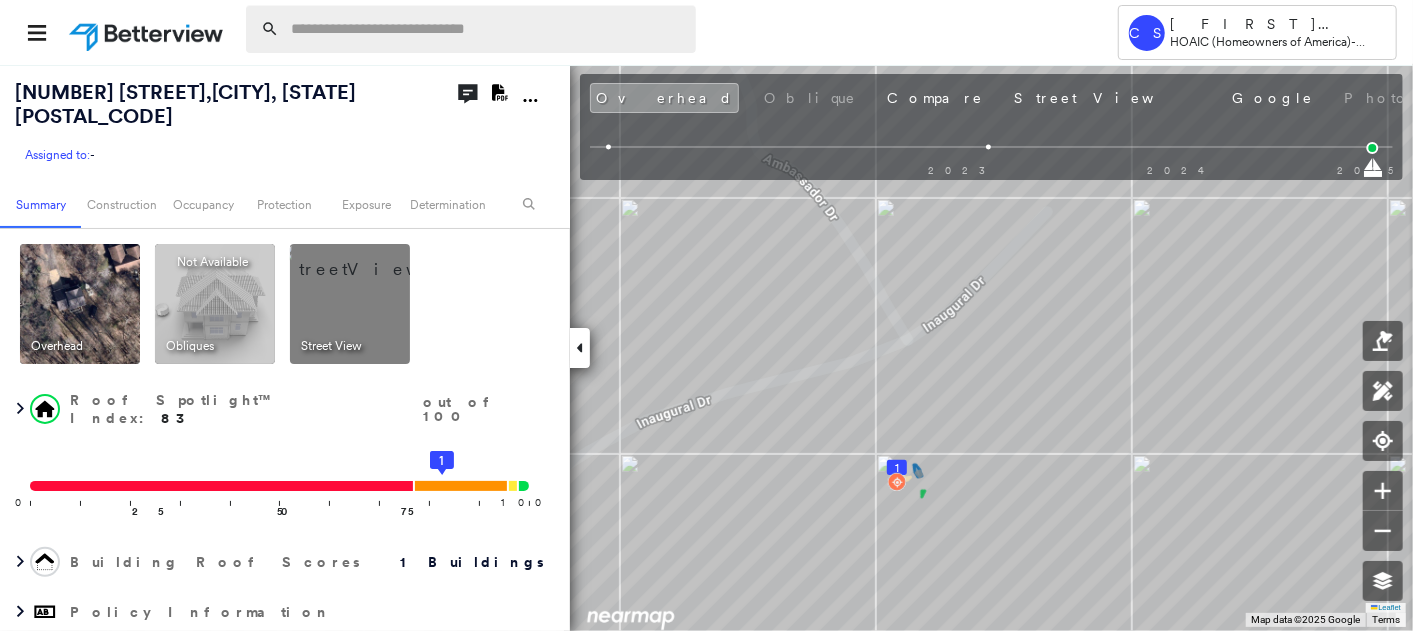 click at bounding box center [487, 29] 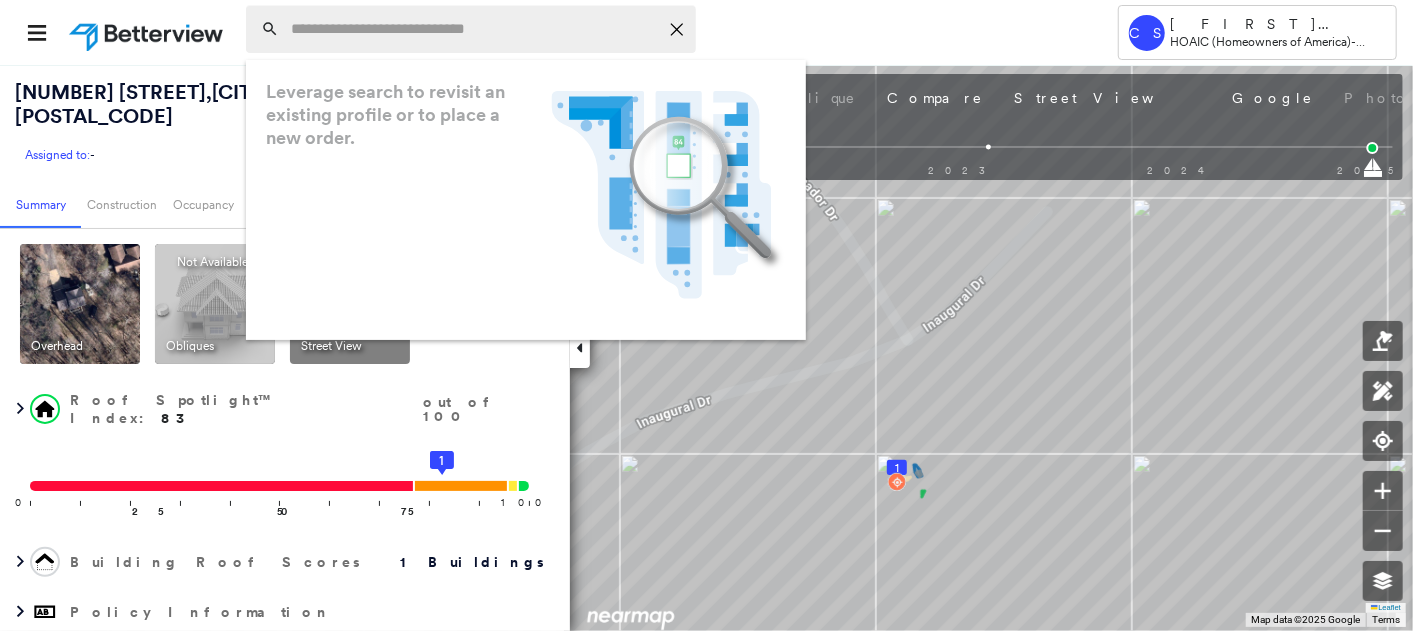 paste on "**********" 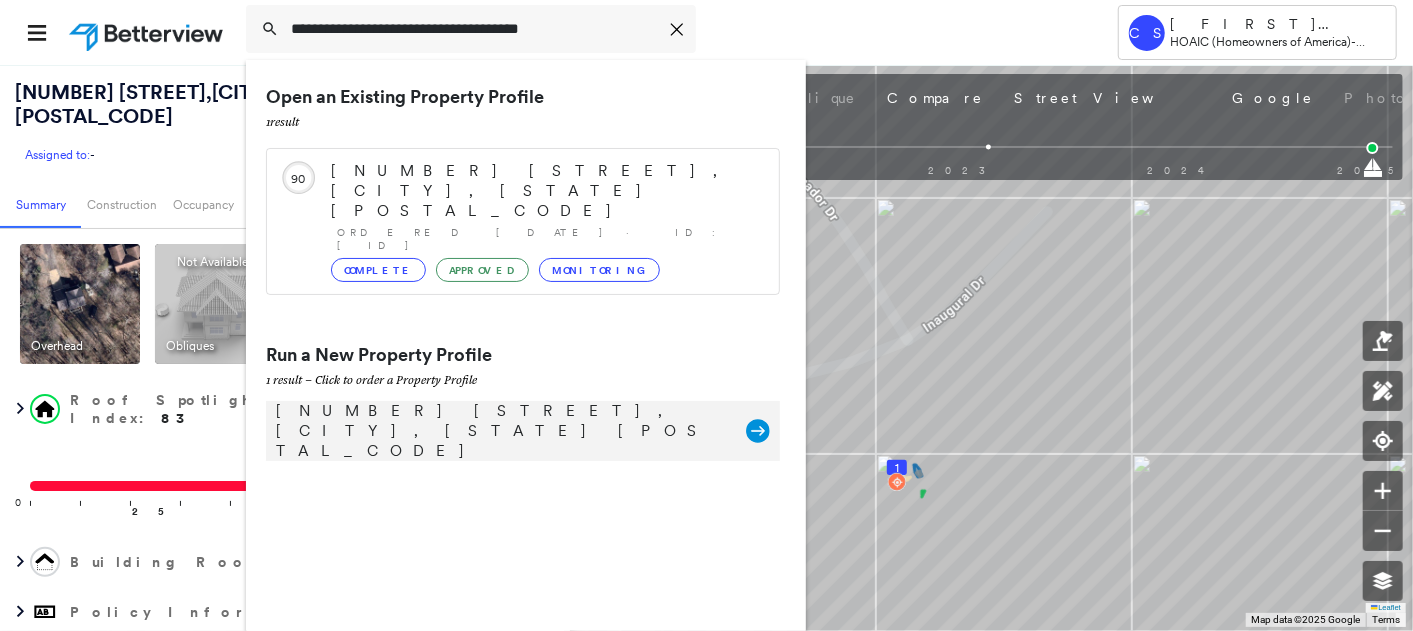 type on "**********" 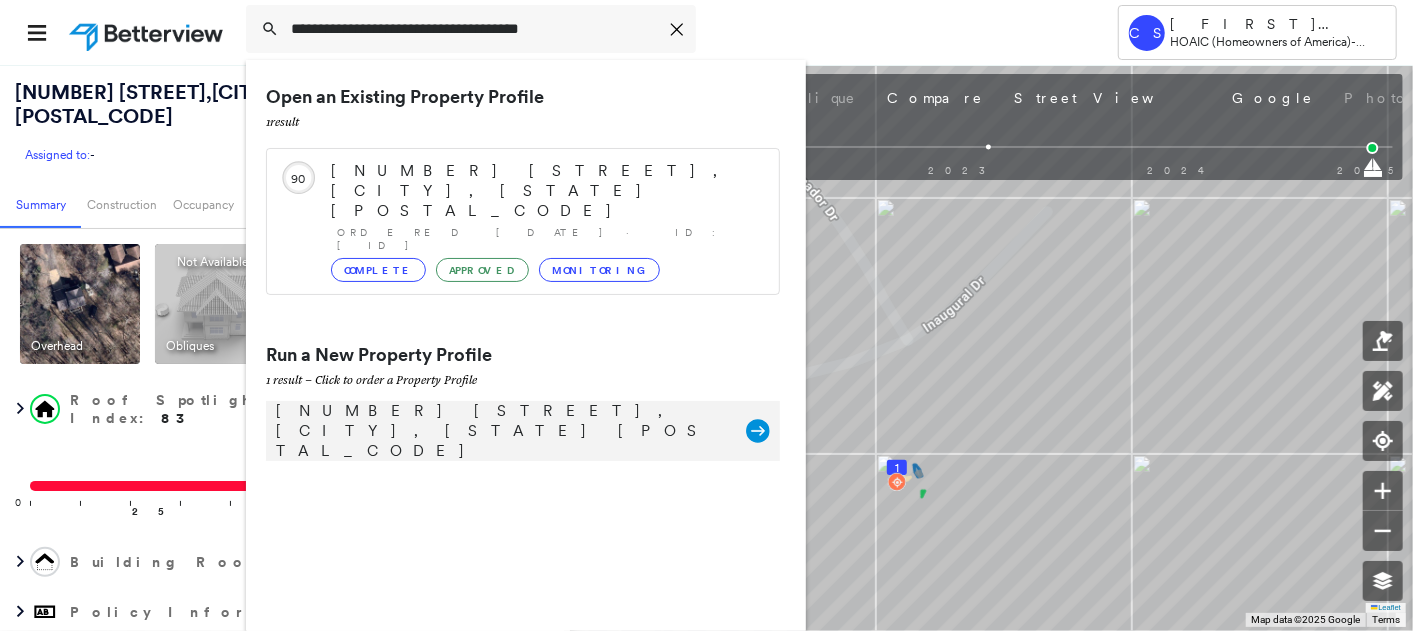 click on "[NUMBER] [STREET], [CITY], [STATE] [POSTAL_CODE]" at bounding box center [501, 431] 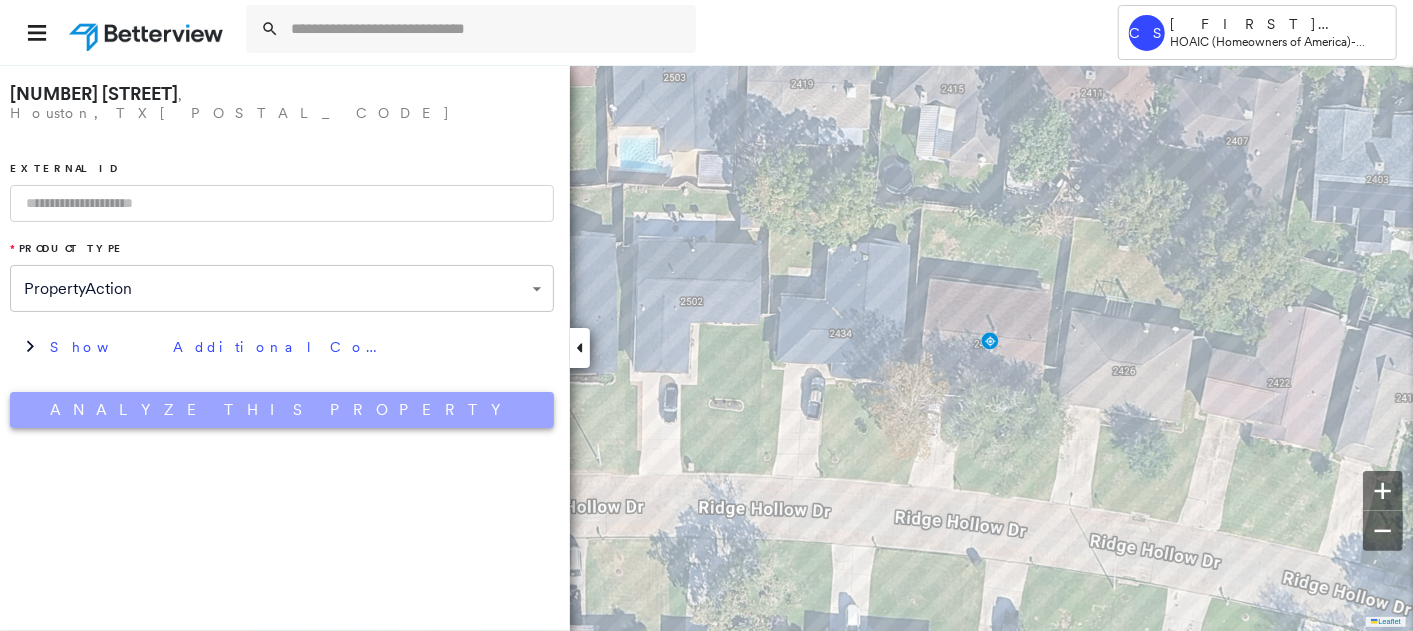 click on "Analyze This Property" at bounding box center [282, 410] 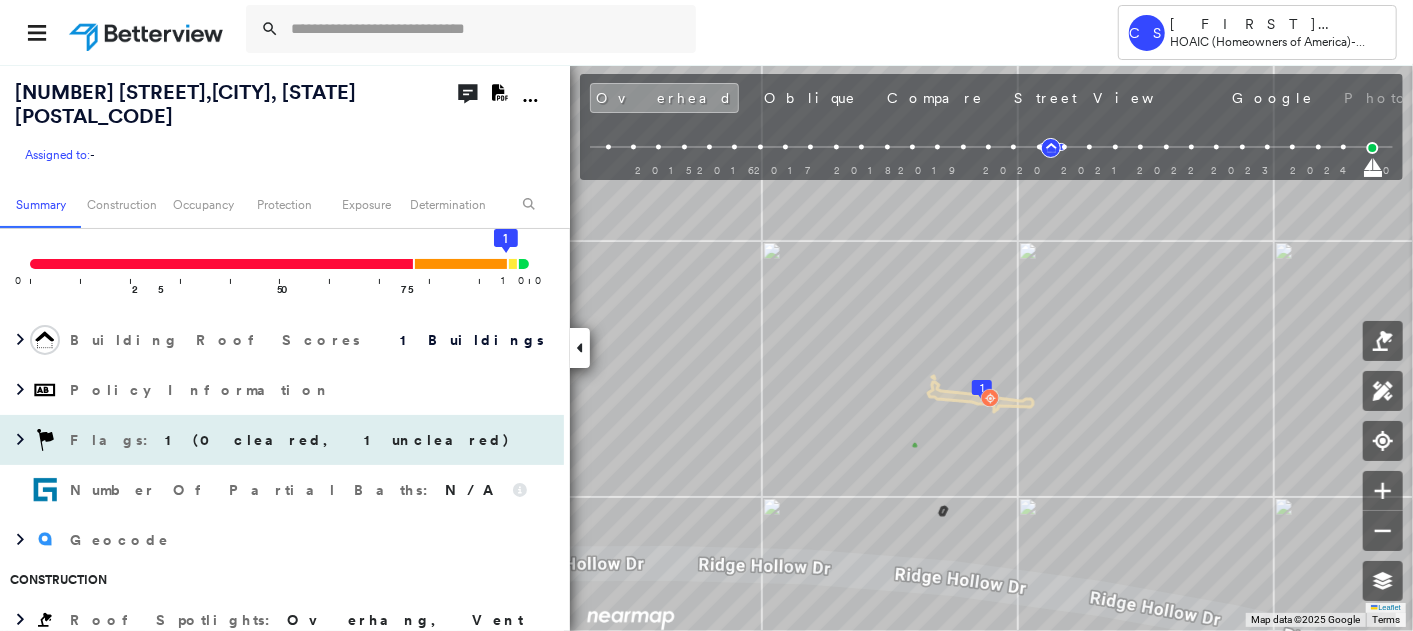 click on "Flags :  1 (0 cleared, 1 uncleared)" at bounding box center [282, 440] 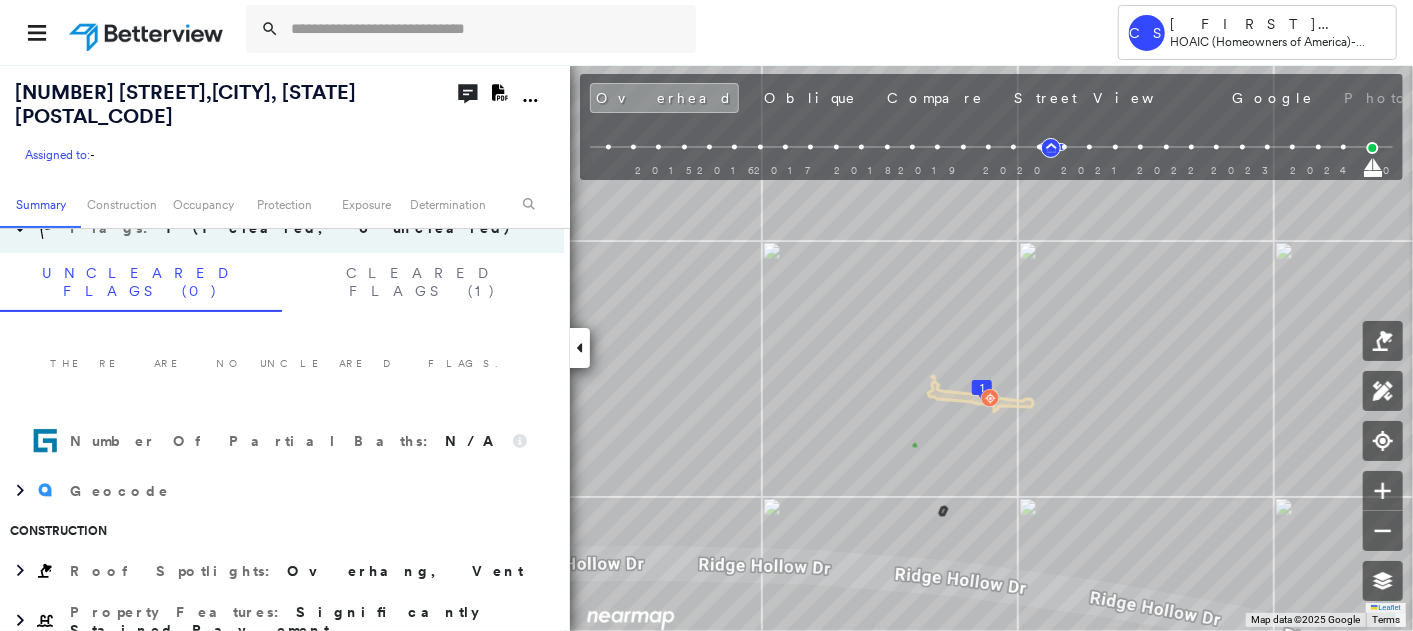scroll, scrollTop: 0, scrollLeft: 0, axis: both 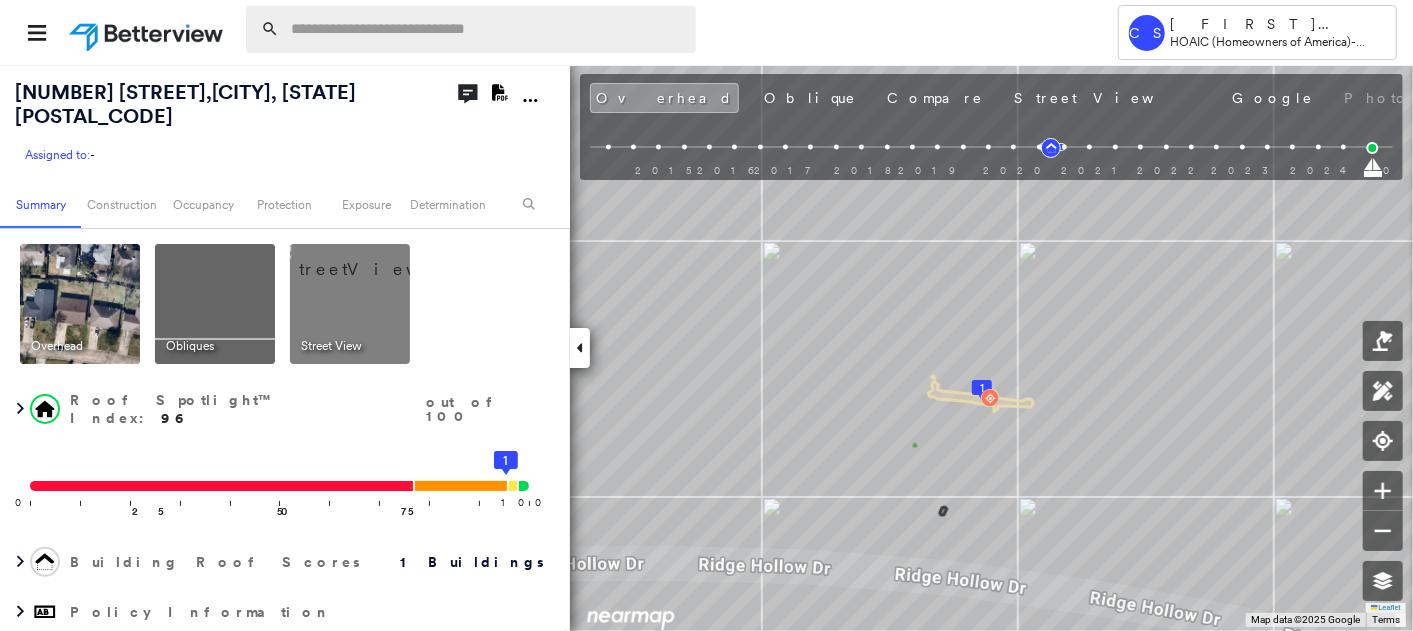 click at bounding box center (487, 29) 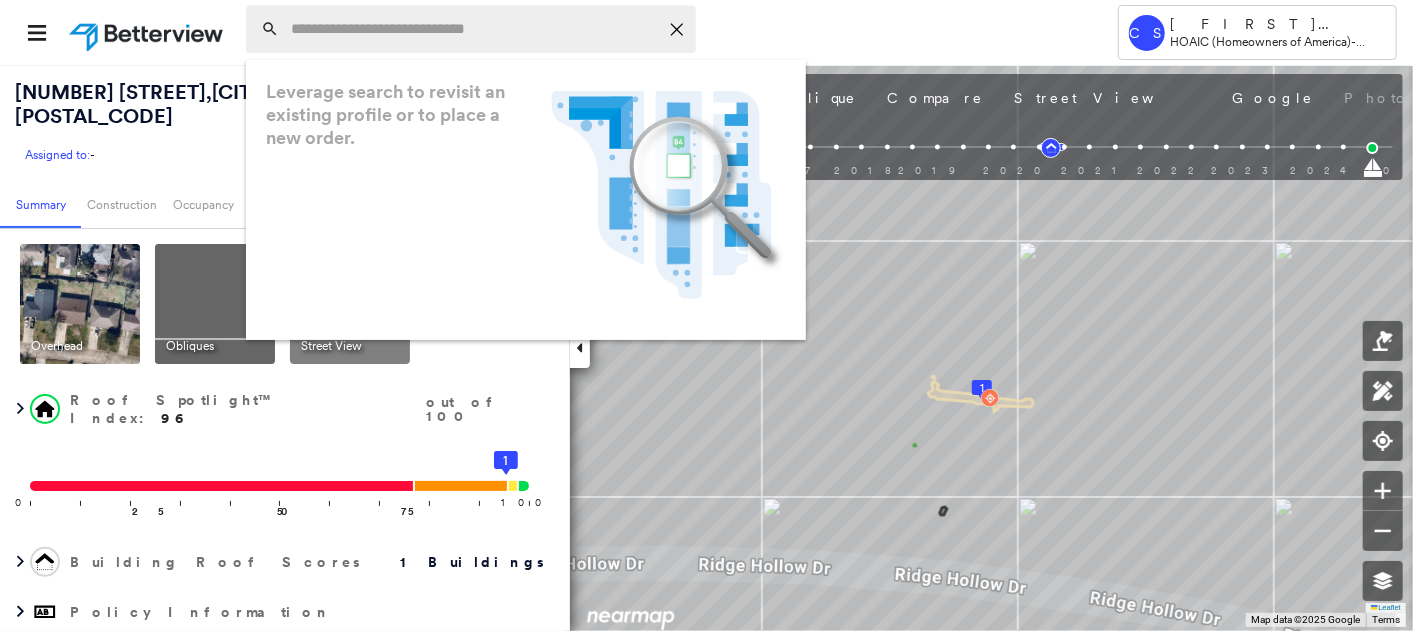 paste on "**********" 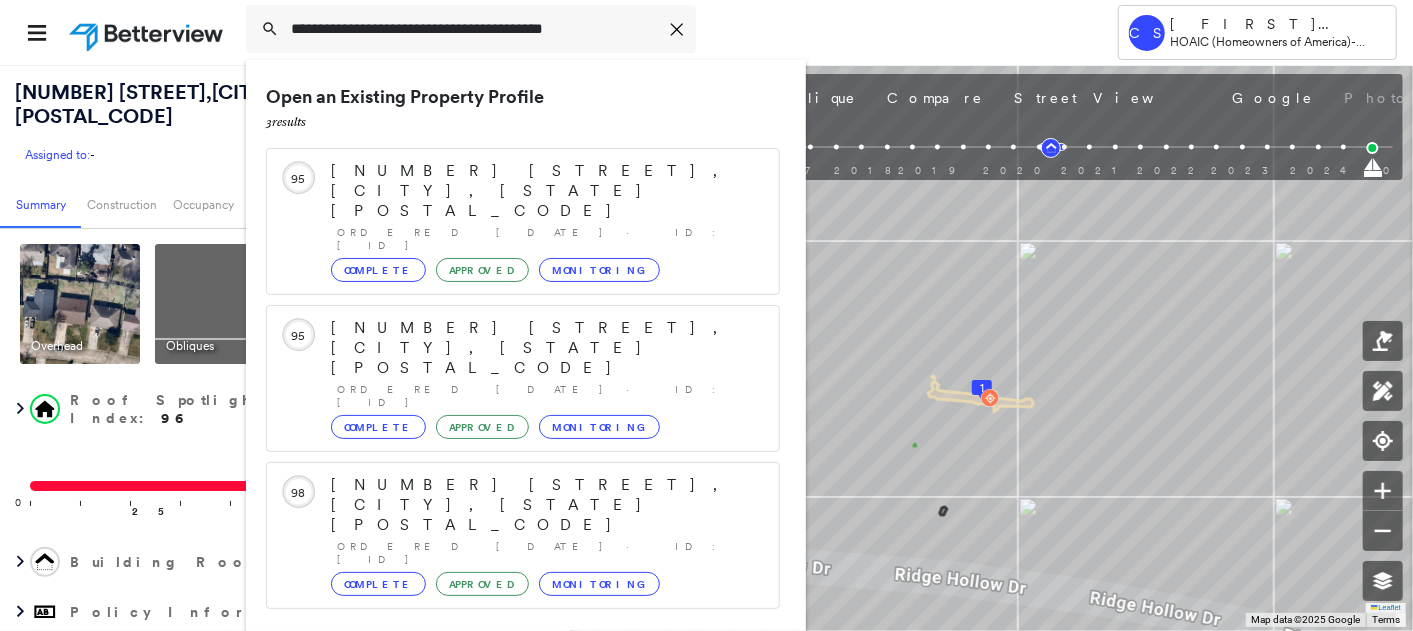 type on "**********" 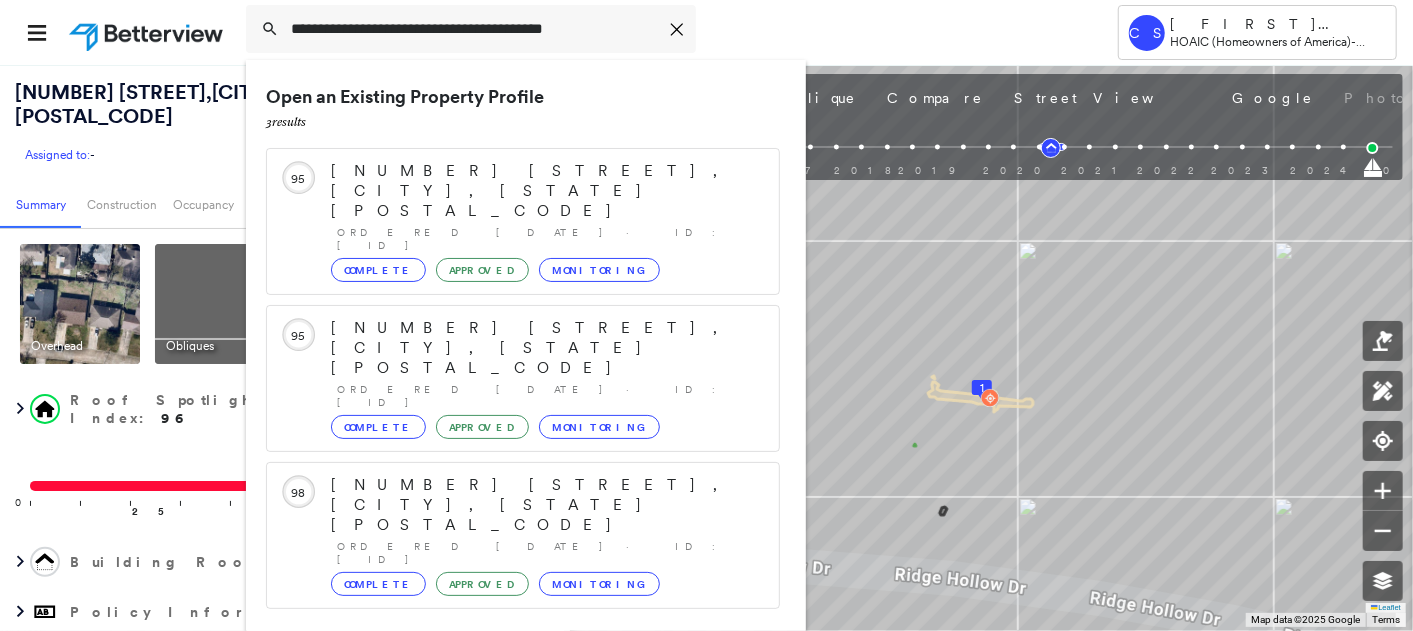 click on "[NUMBER] [STREET], [CITY], [STATE] [POSTAL_CODE]" at bounding box center [501, 745] 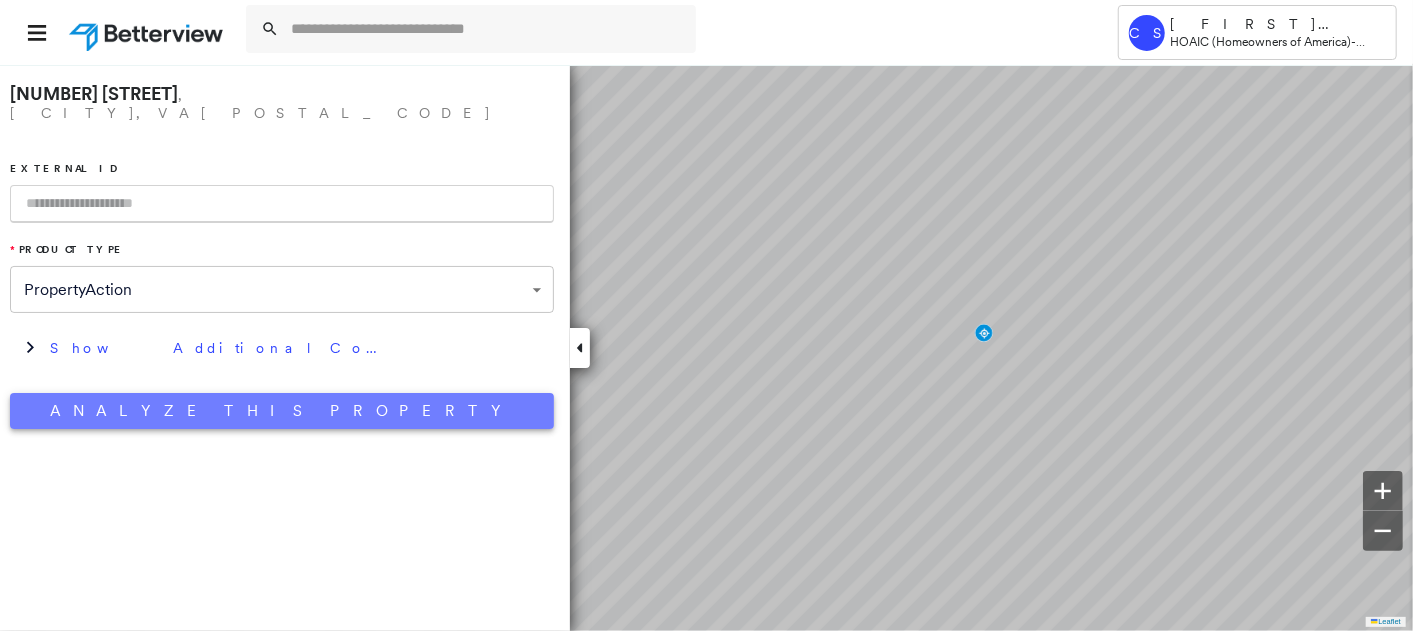 click on "**********" at bounding box center [282, 251] 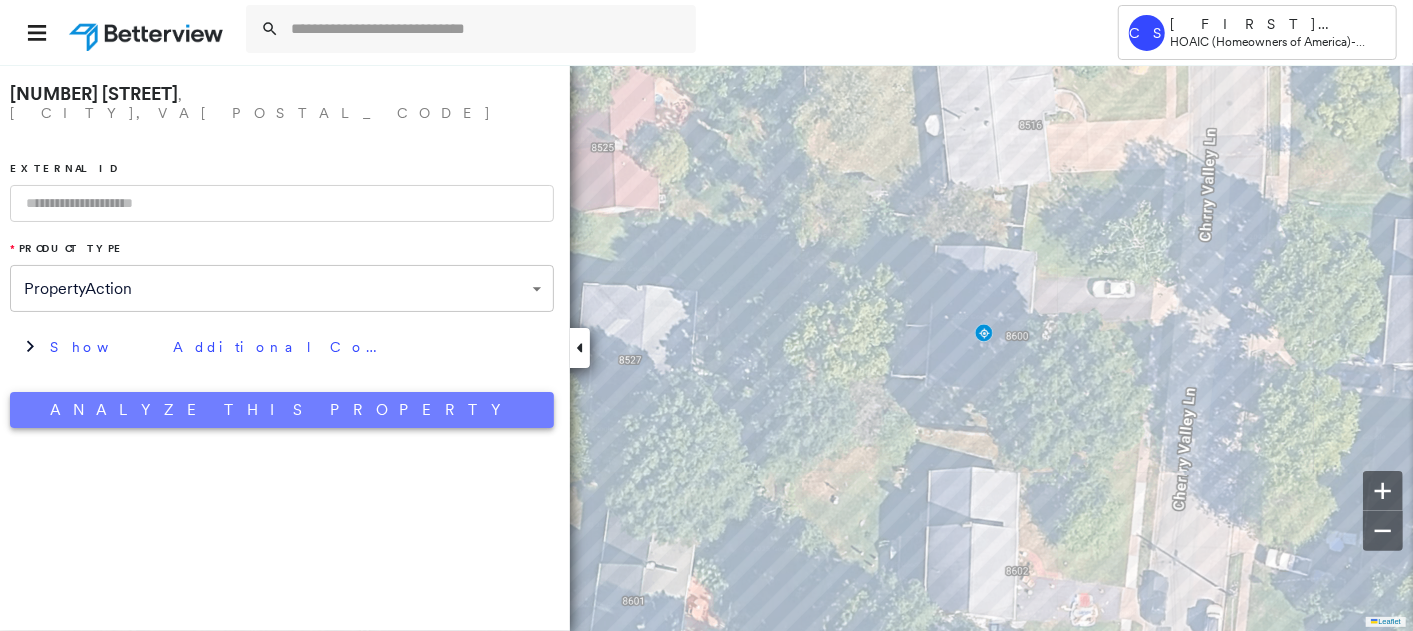 click on "Analyze This Property" at bounding box center (282, 410) 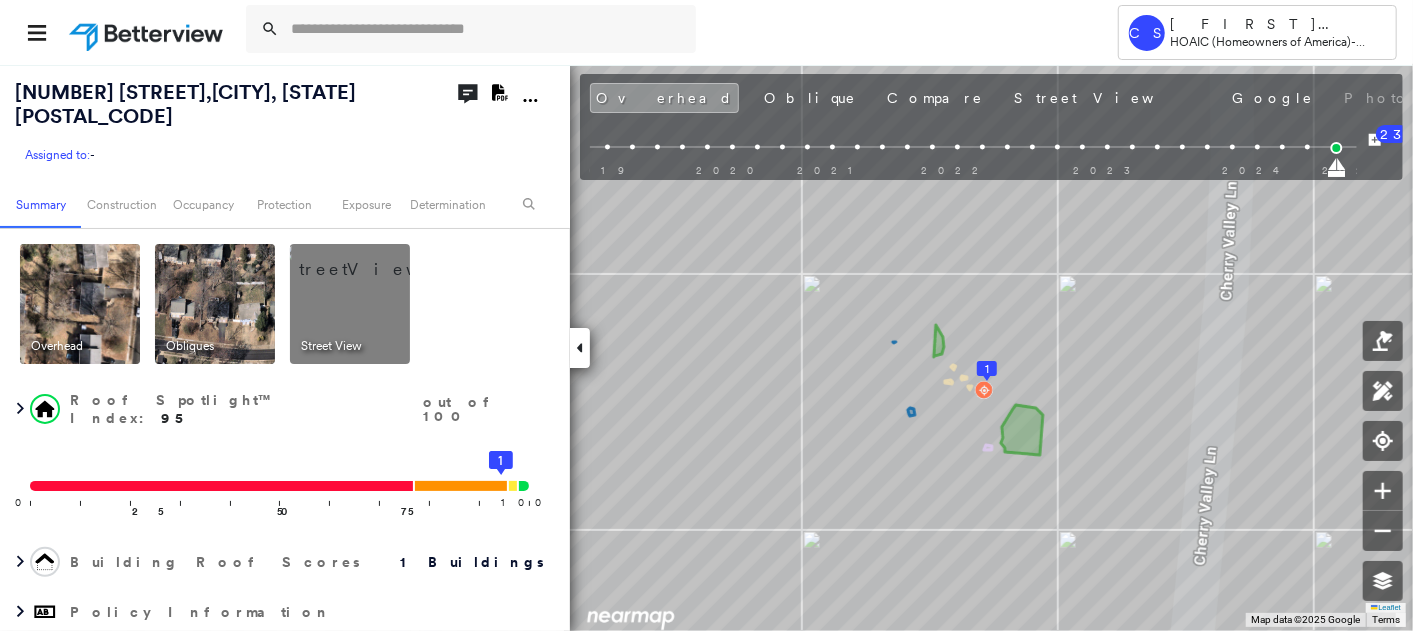 scroll, scrollTop: 333, scrollLeft: 0, axis: vertical 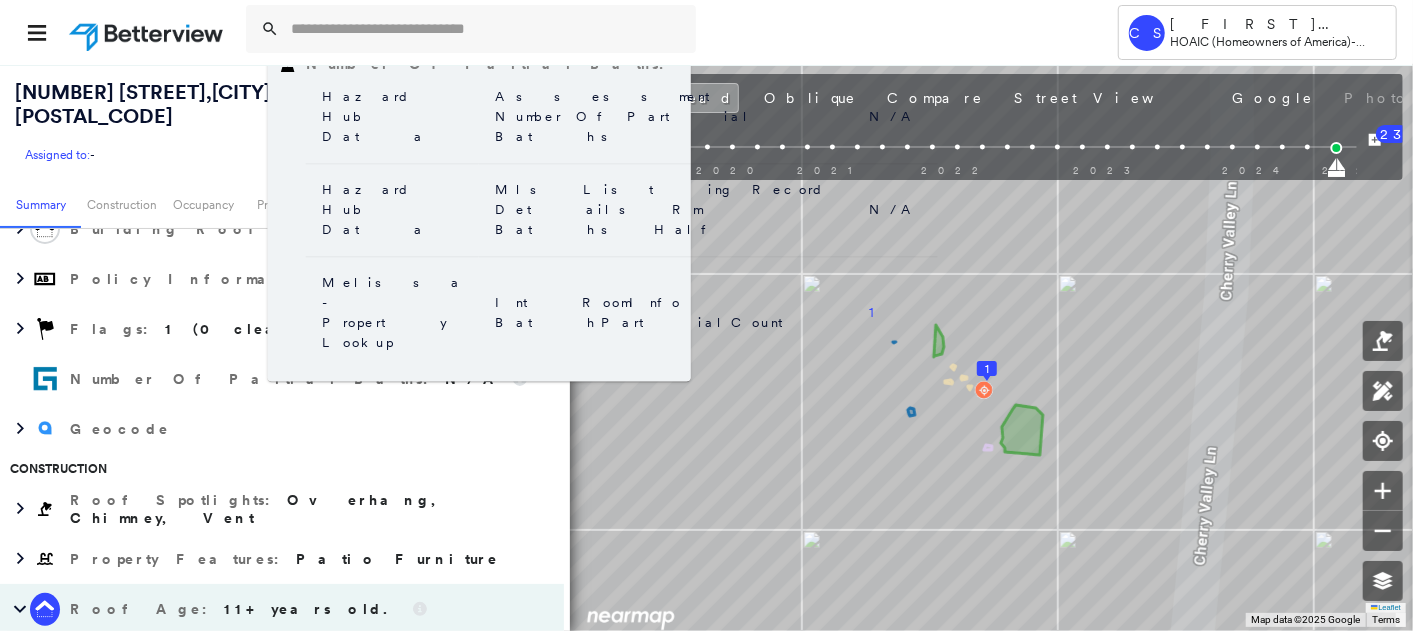 click on "Number Of Partial Baths :  Hazard Hub Data Assessment Number Of Partial Baths N/A Hazard Hub Data Mls Listing Record Details Rm Baths Half N/A Melissa - Property Lookup IntRoomInfo BathPartialCount 1" at bounding box center (479, 213) 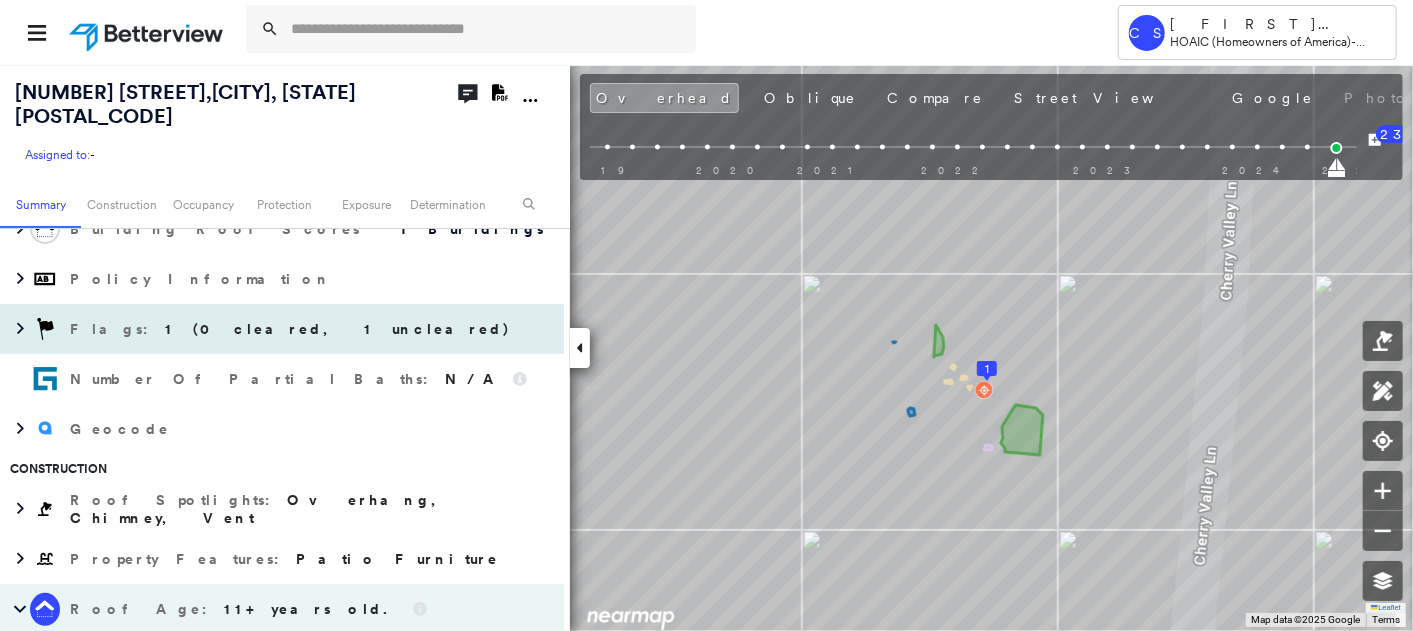 click on "1 (0 cleared, 1 uncleared)" at bounding box center (338, 329) 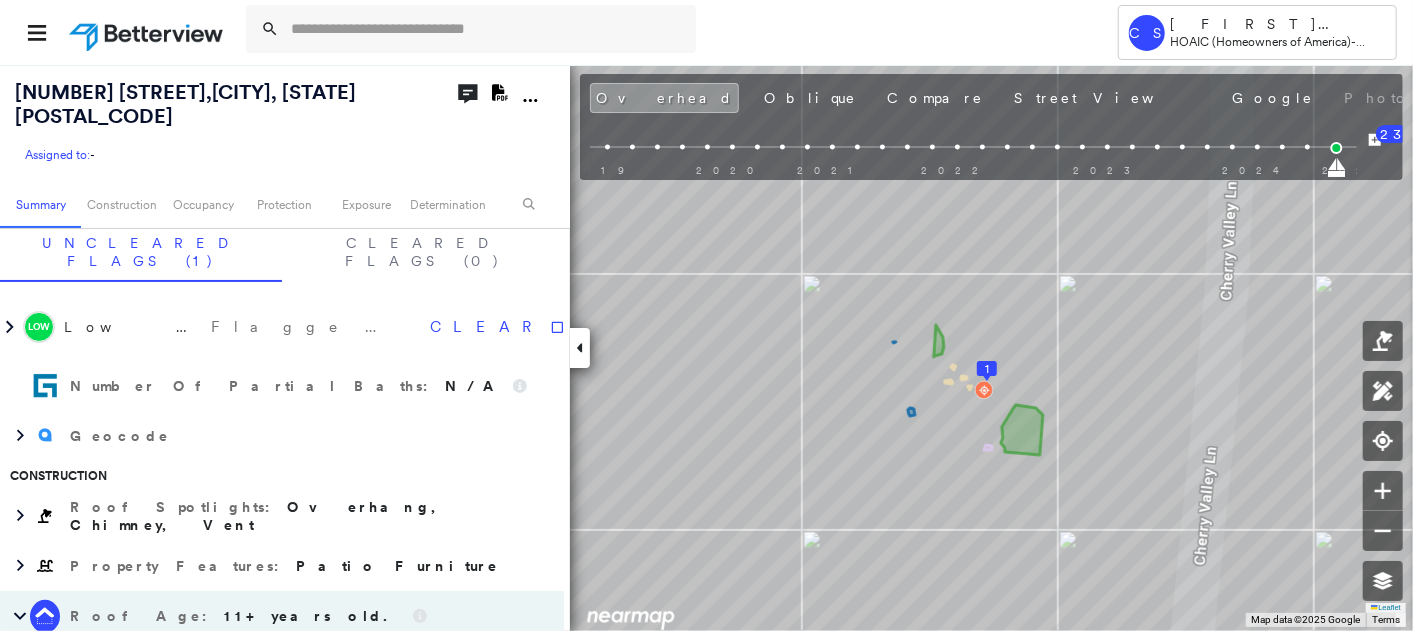 scroll, scrollTop: 471, scrollLeft: 0, axis: vertical 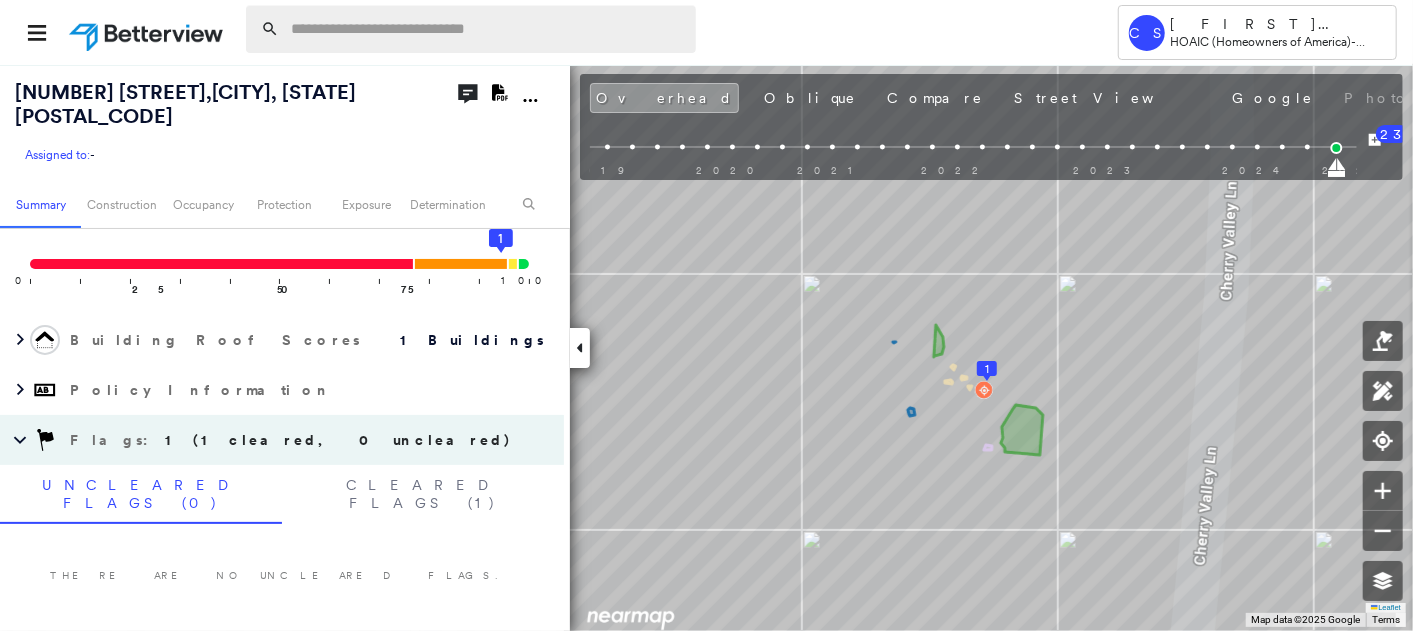 click at bounding box center (487, 29) 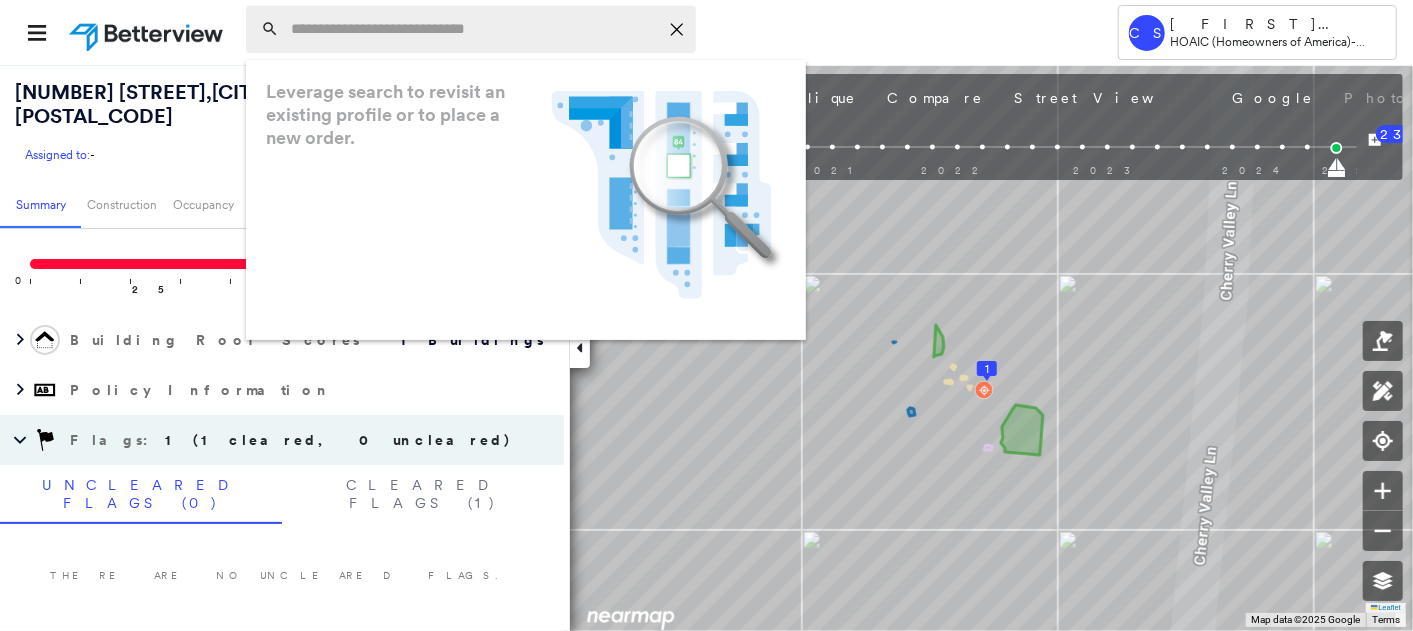 paste on "**********" 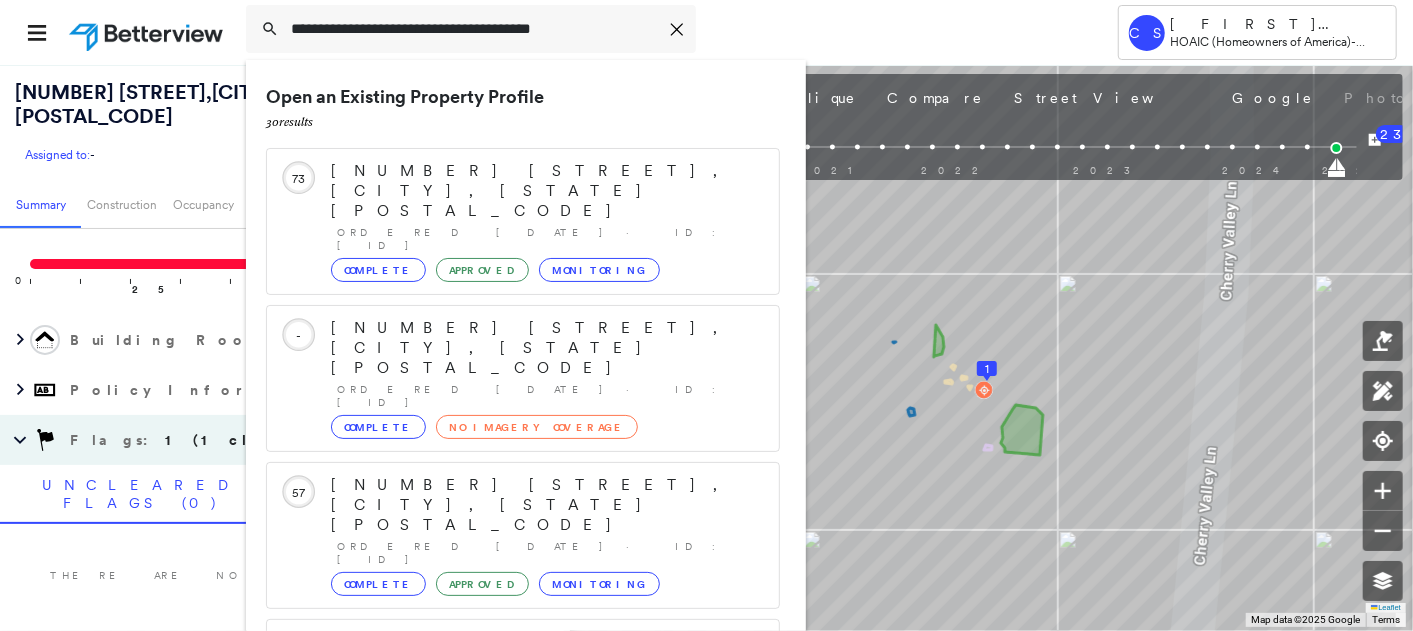 click on "**********" at bounding box center (474, 29) 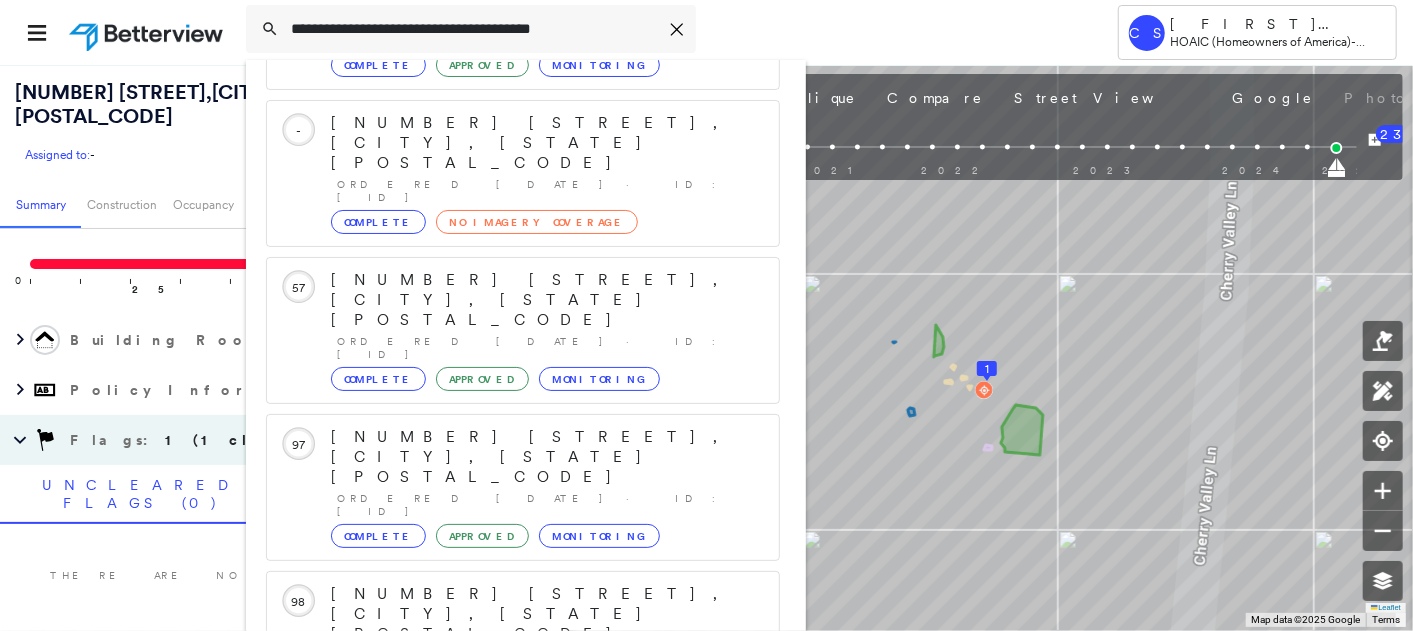 type on "**********" 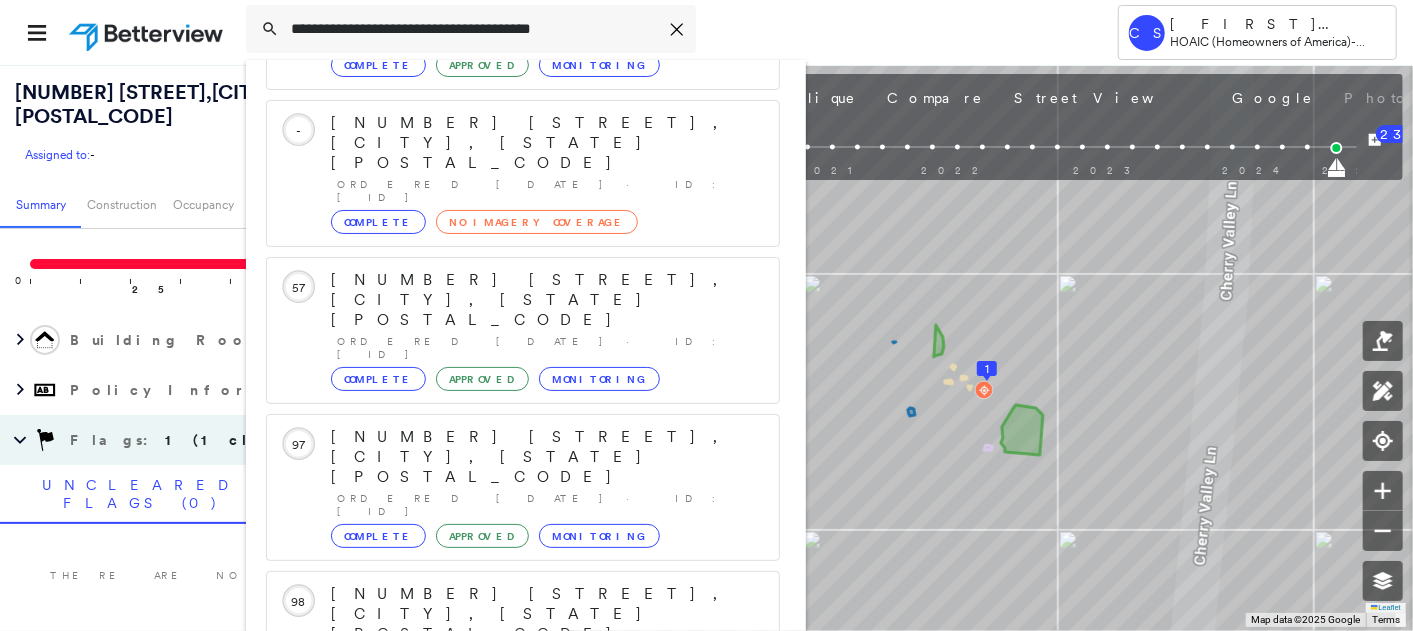 click on "[NUMBER] [STREET], [CITY], [STATE] [POSTAL_CODE]" at bounding box center [501, 906] 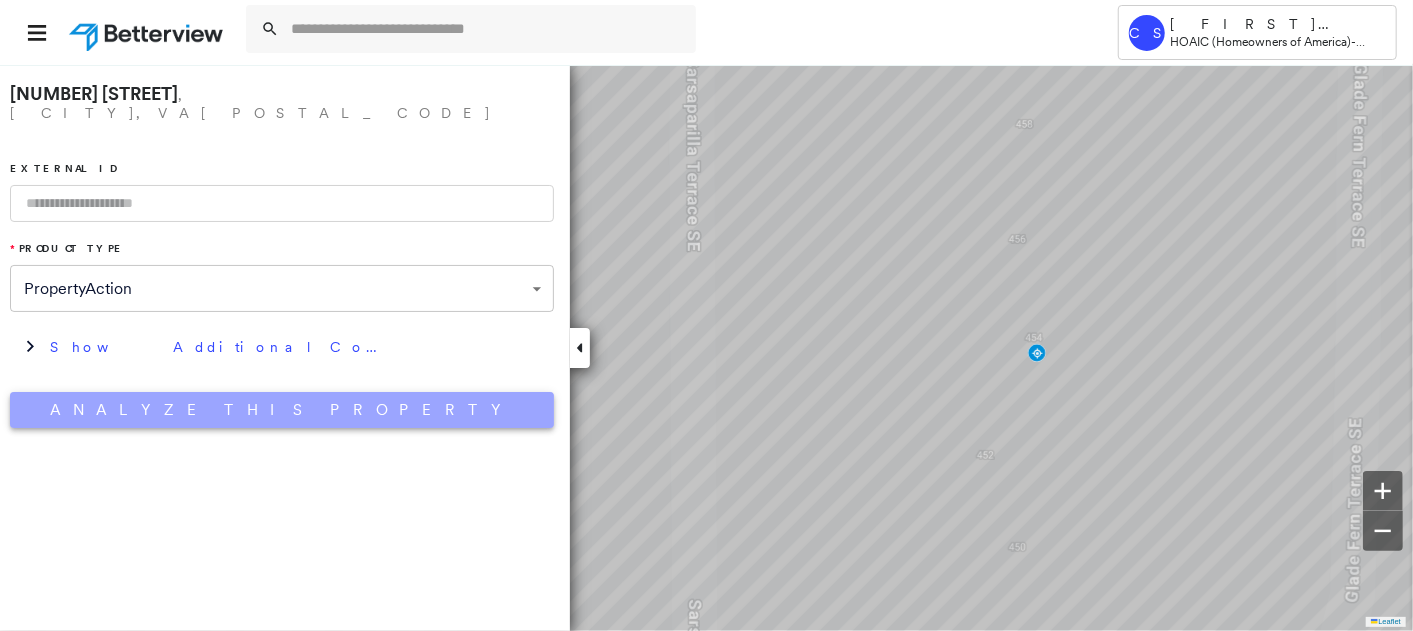 click on "Analyze This Property" at bounding box center [282, 410] 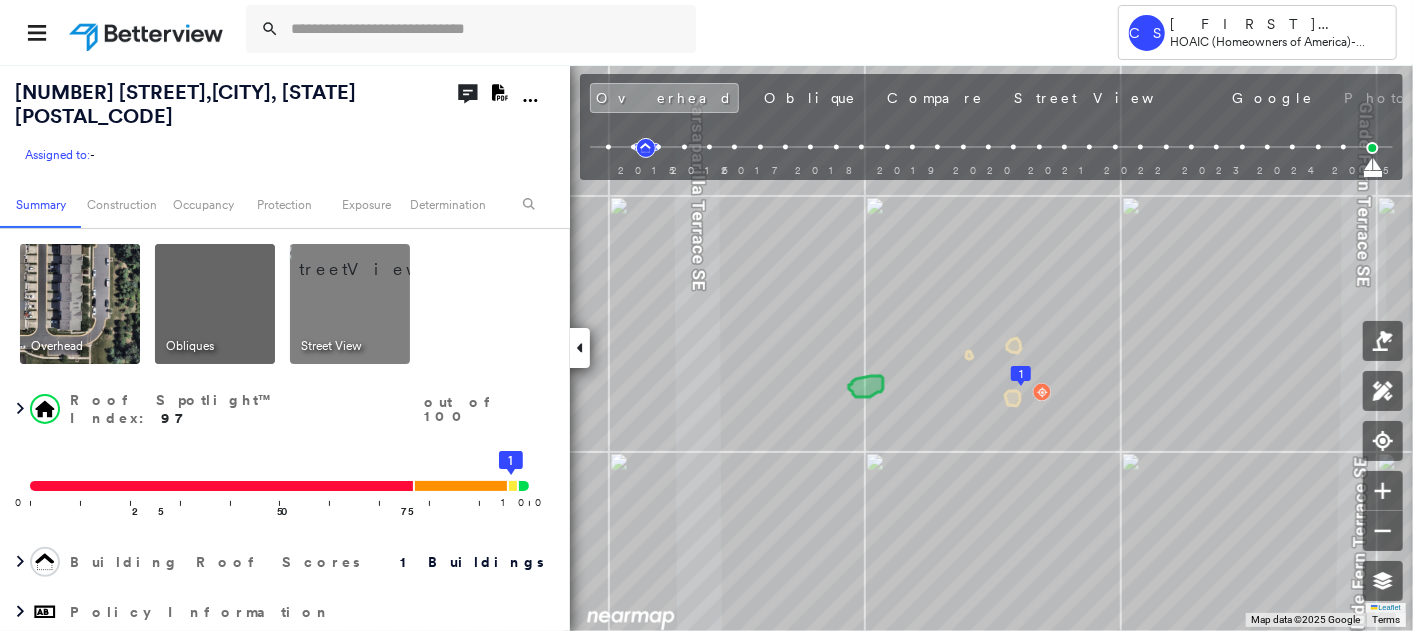 scroll, scrollTop: 333, scrollLeft: 0, axis: vertical 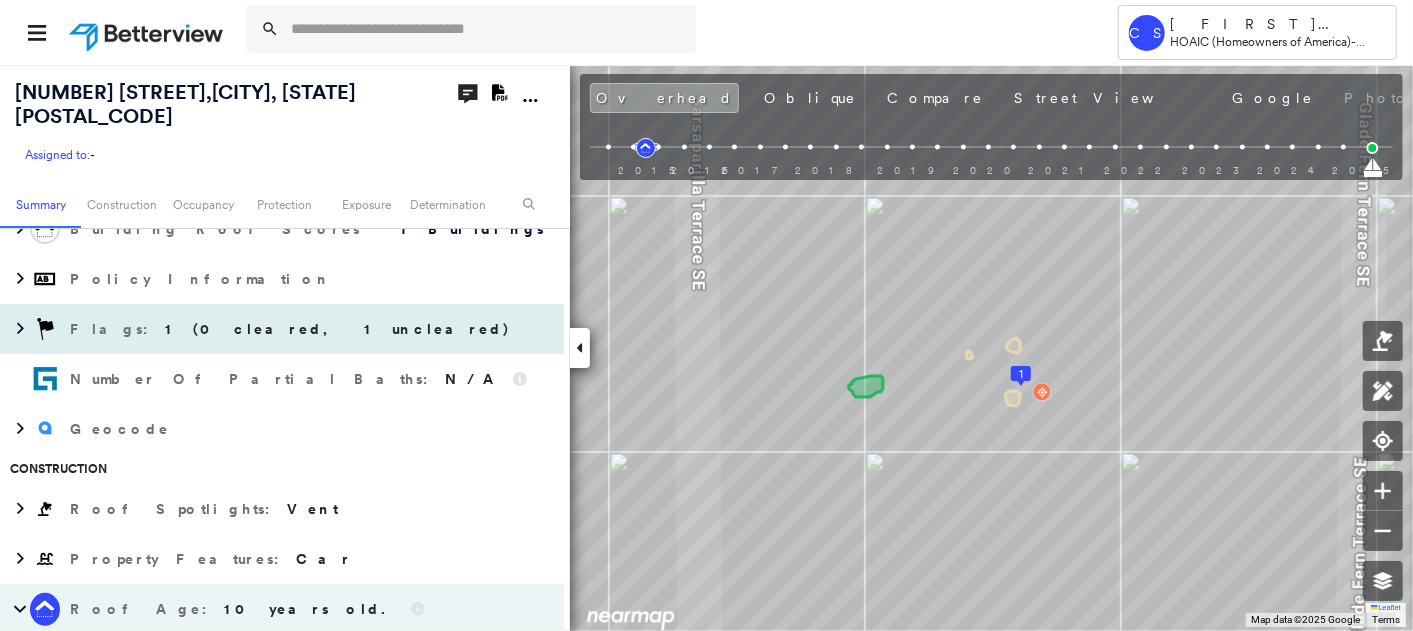 click on "Flags :  1 (0 cleared, 1 uncleared)" at bounding box center [292, 329] 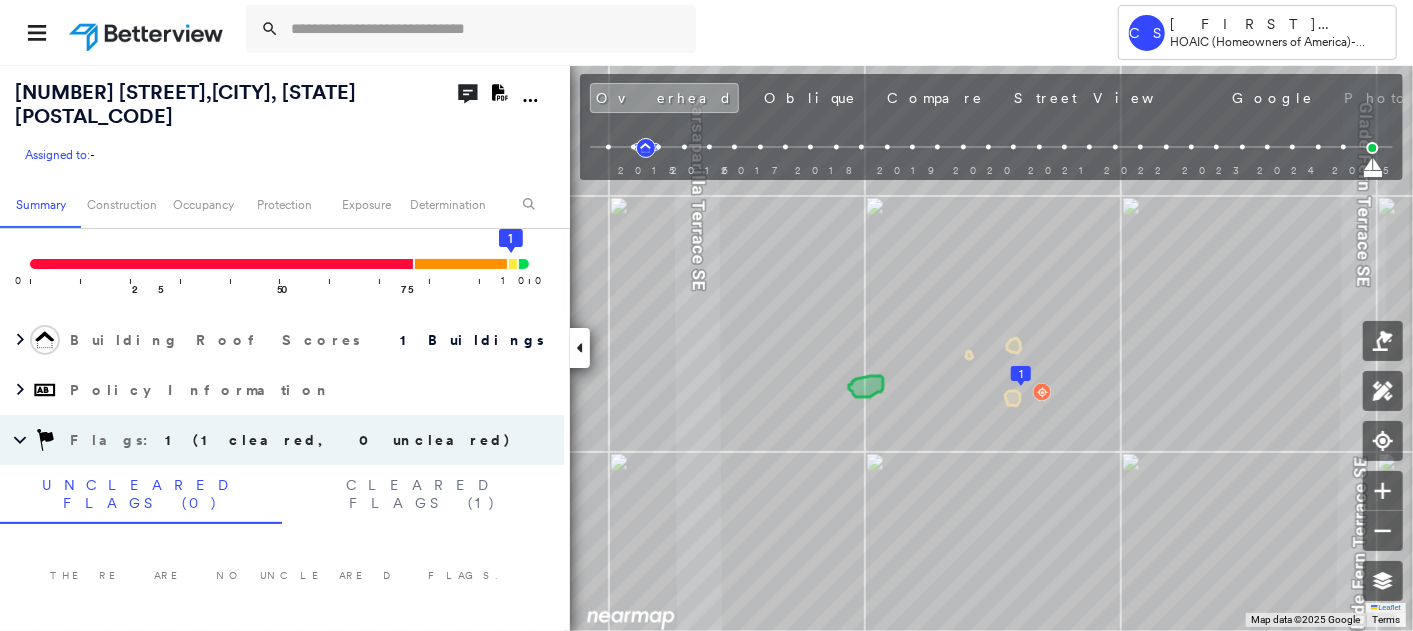scroll, scrollTop: 0, scrollLeft: 0, axis: both 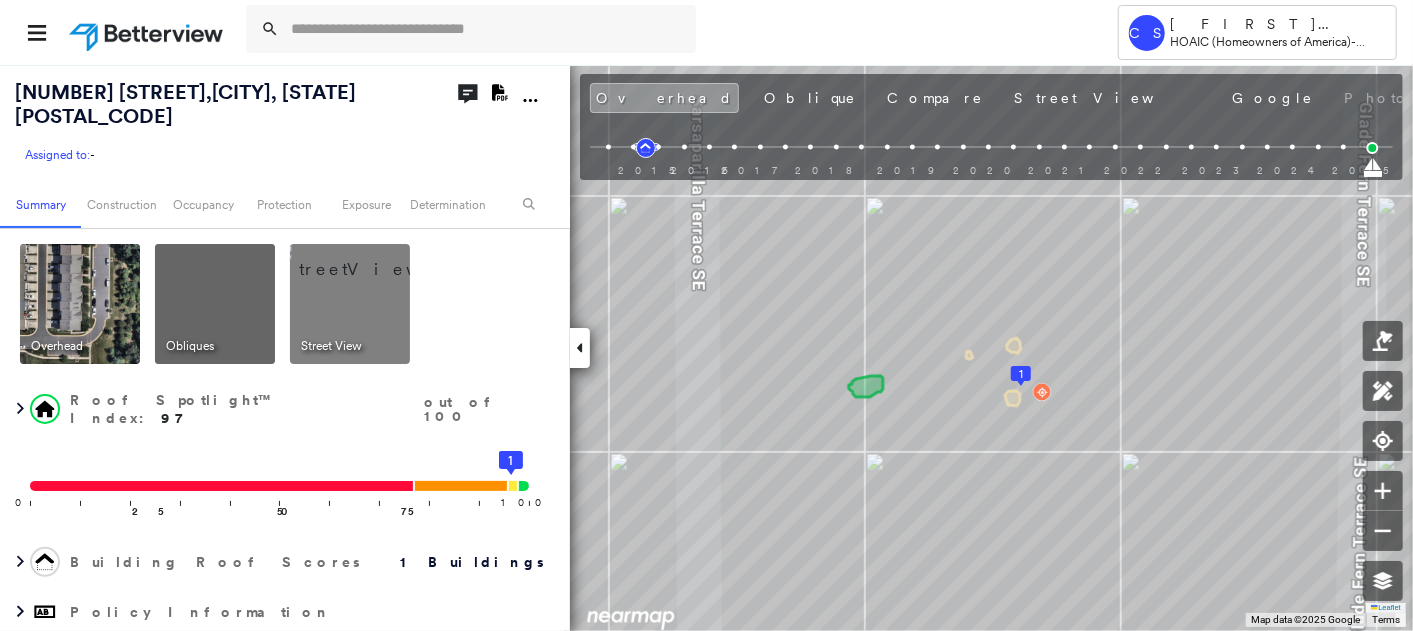 click at bounding box center [374, 259] 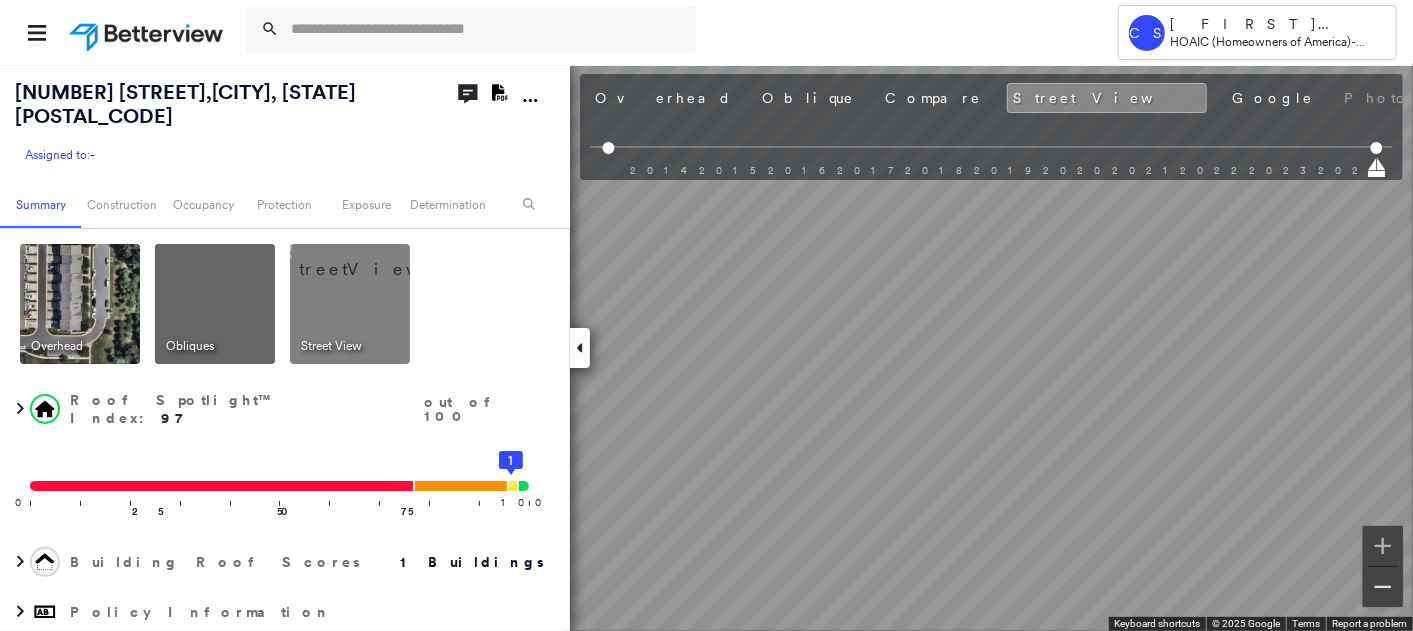 click at bounding box center [1383, 587] 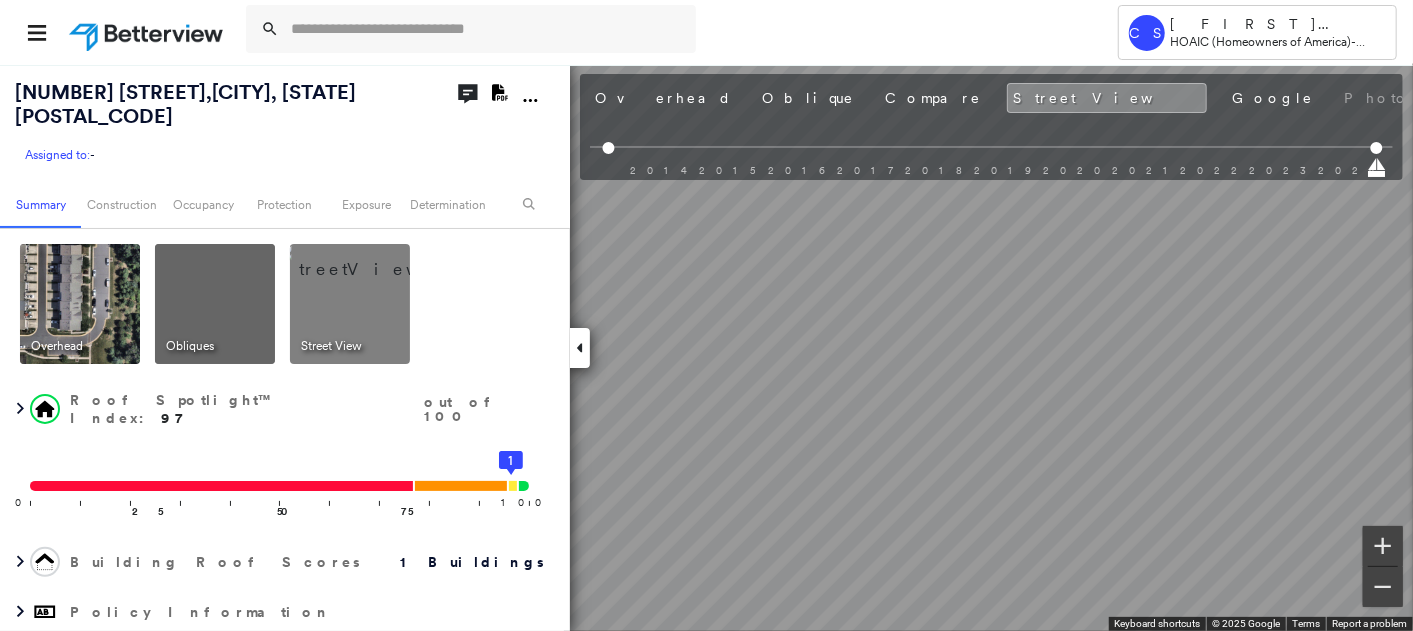 type 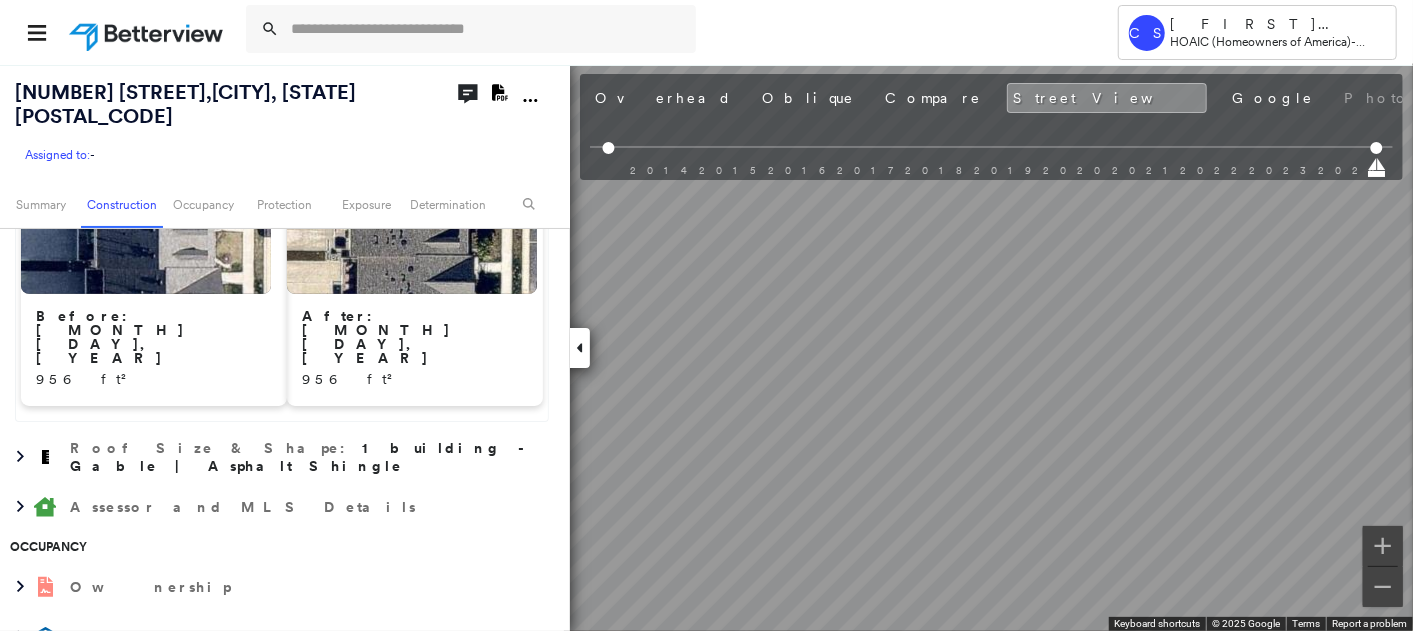 scroll, scrollTop: 1222, scrollLeft: 0, axis: vertical 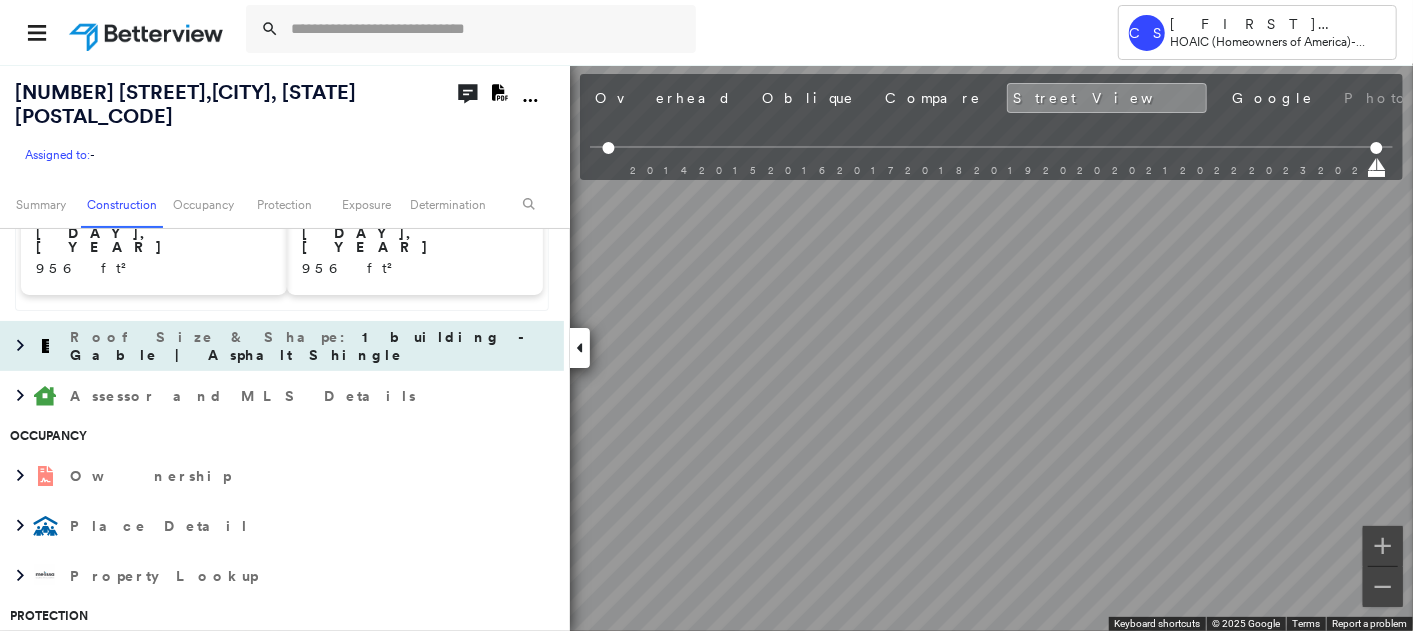 click on "1 building  - Gable | Asphalt Shingle" at bounding box center [302, 346] 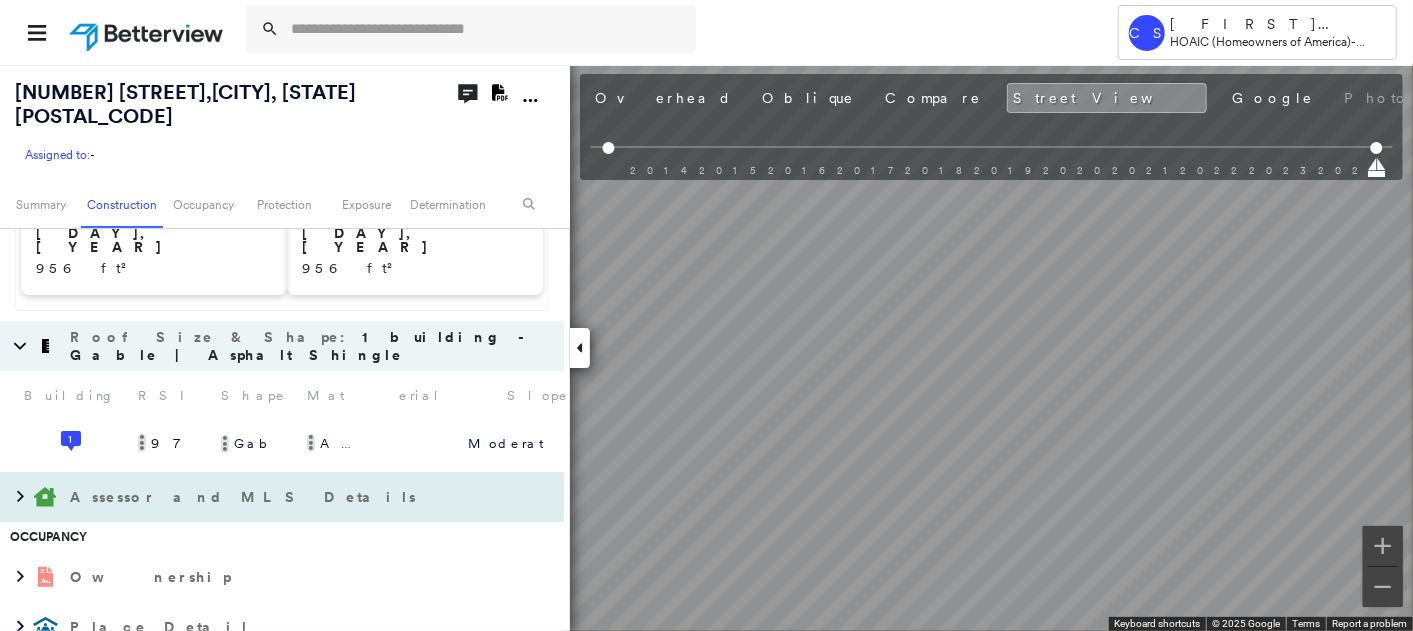 click on "Assessor and MLS Details" at bounding box center [262, 497] 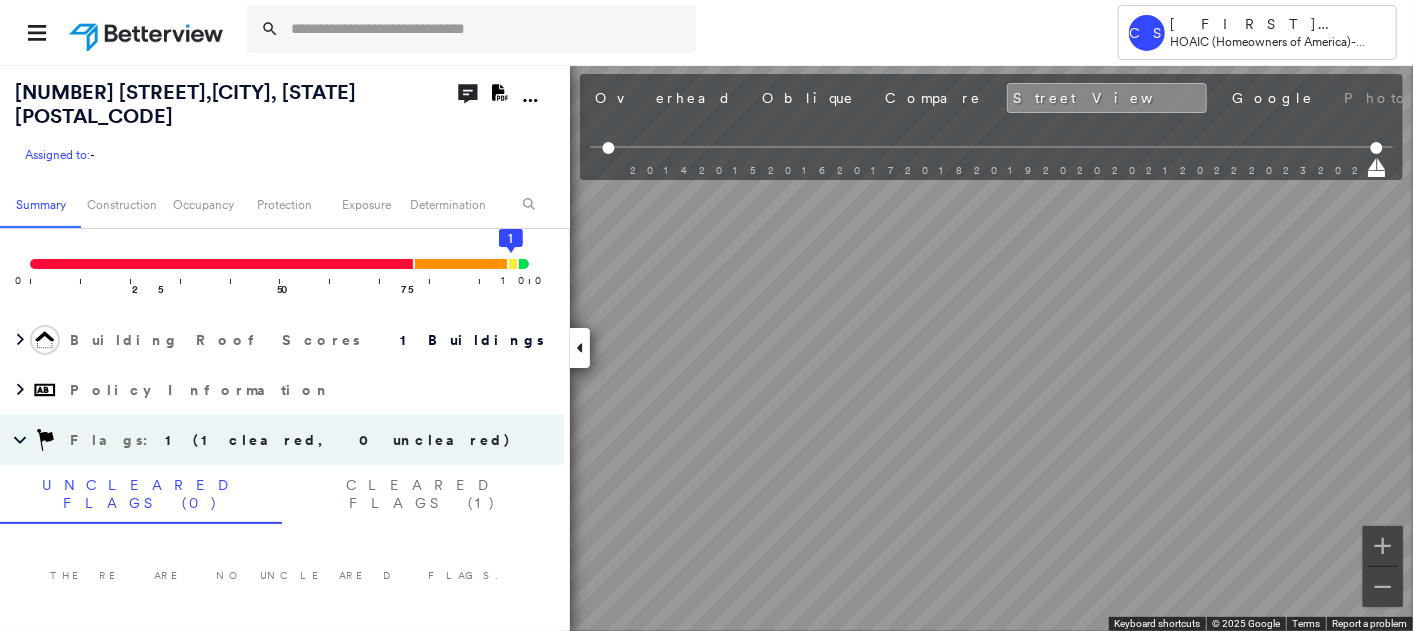 scroll, scrollTop: 0, scrollLeft: 0, axis: both 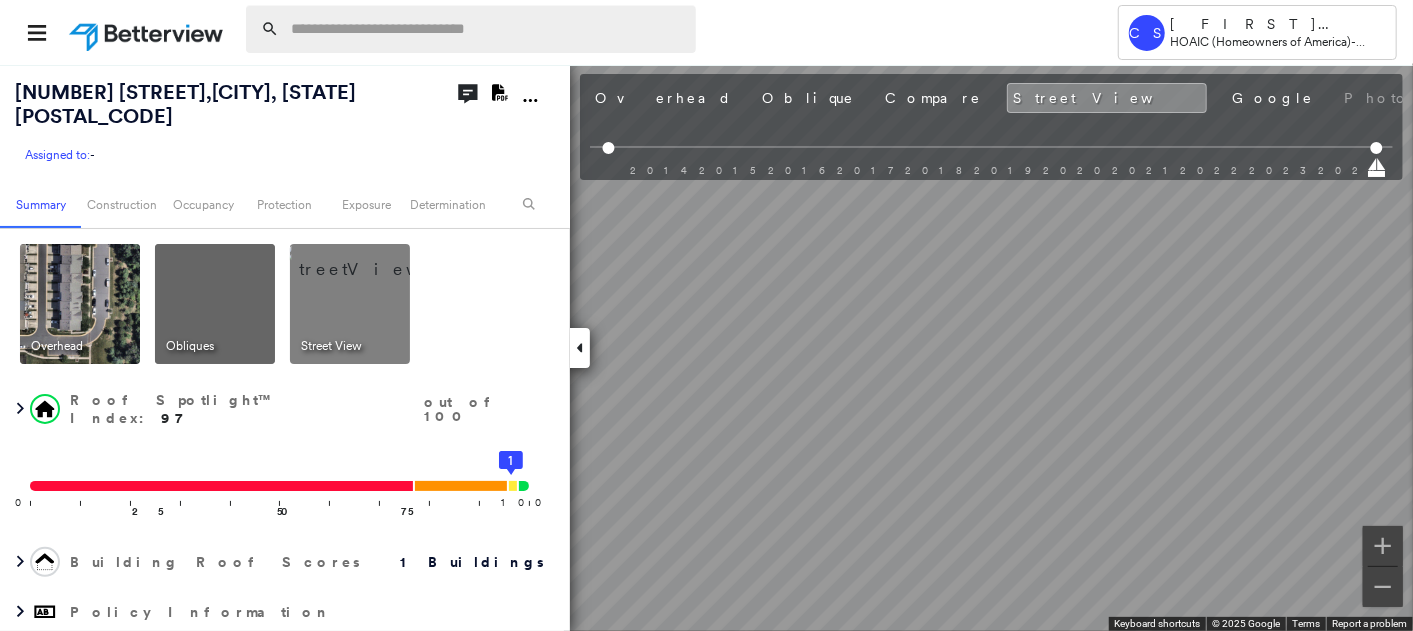 click at bounding box center [487, 29] 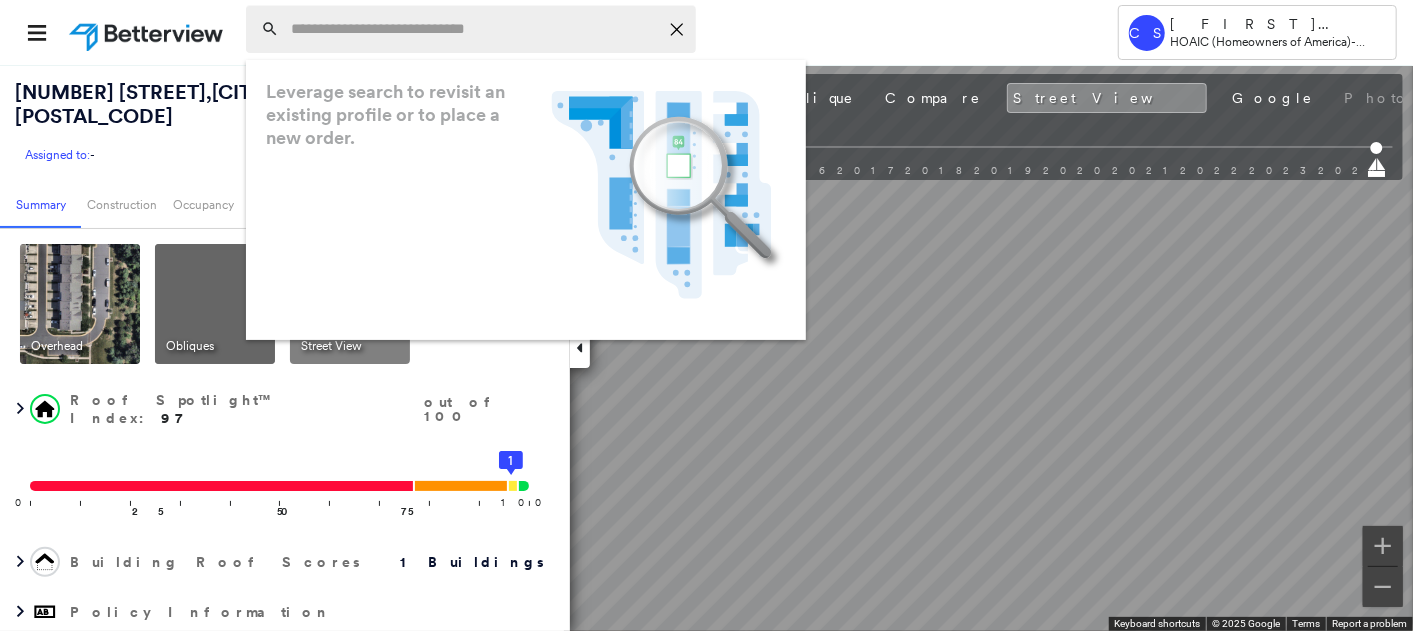 paste on "**********" 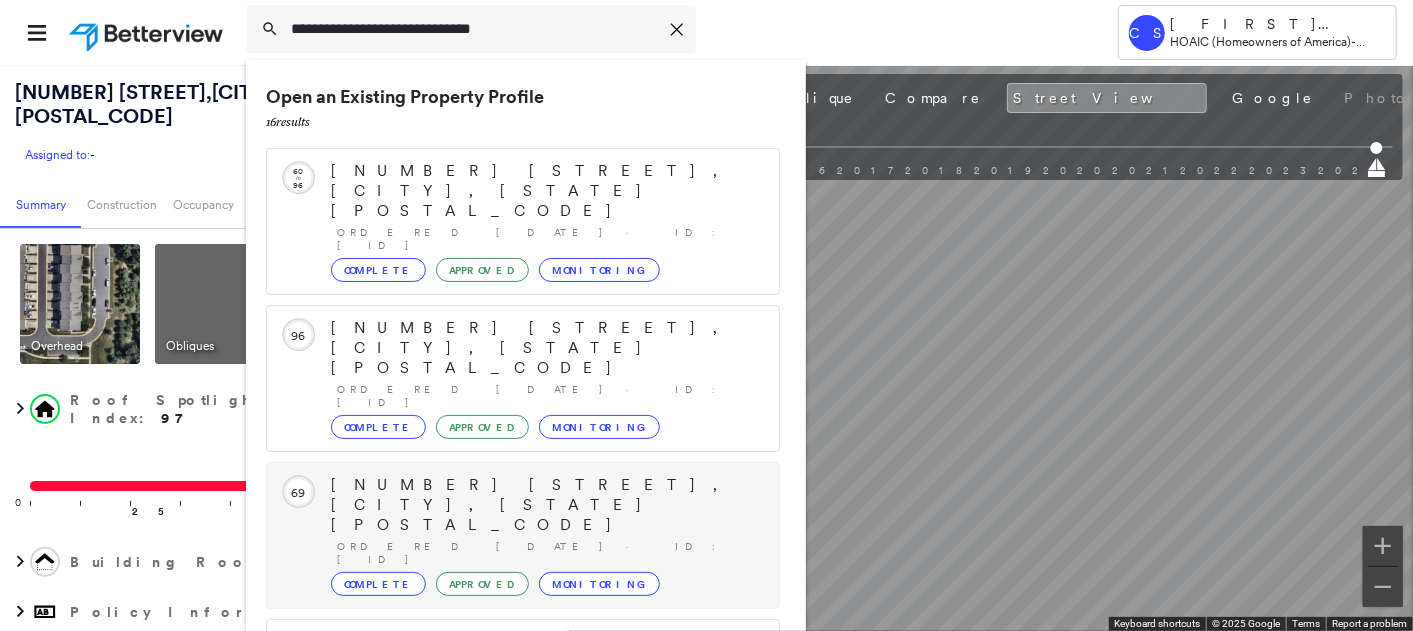 scroll, scrollTop: 205, scrollLeft: 0, axis: vertical 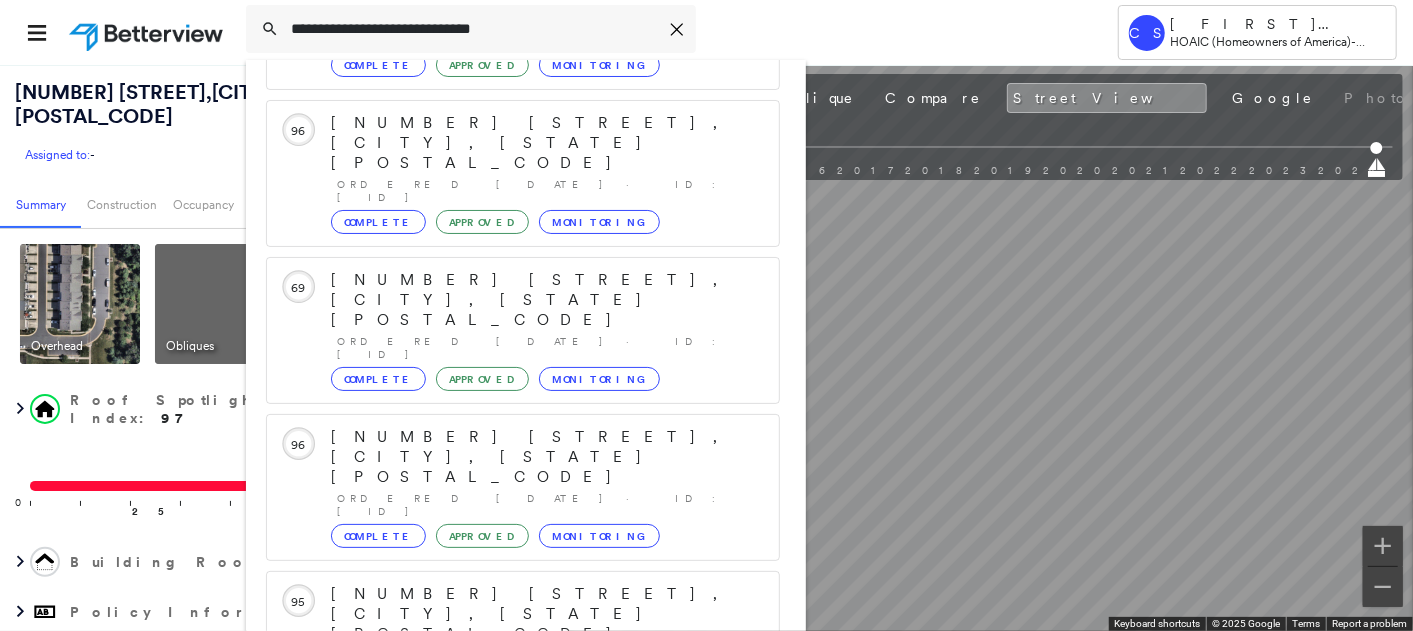 type on "**********" 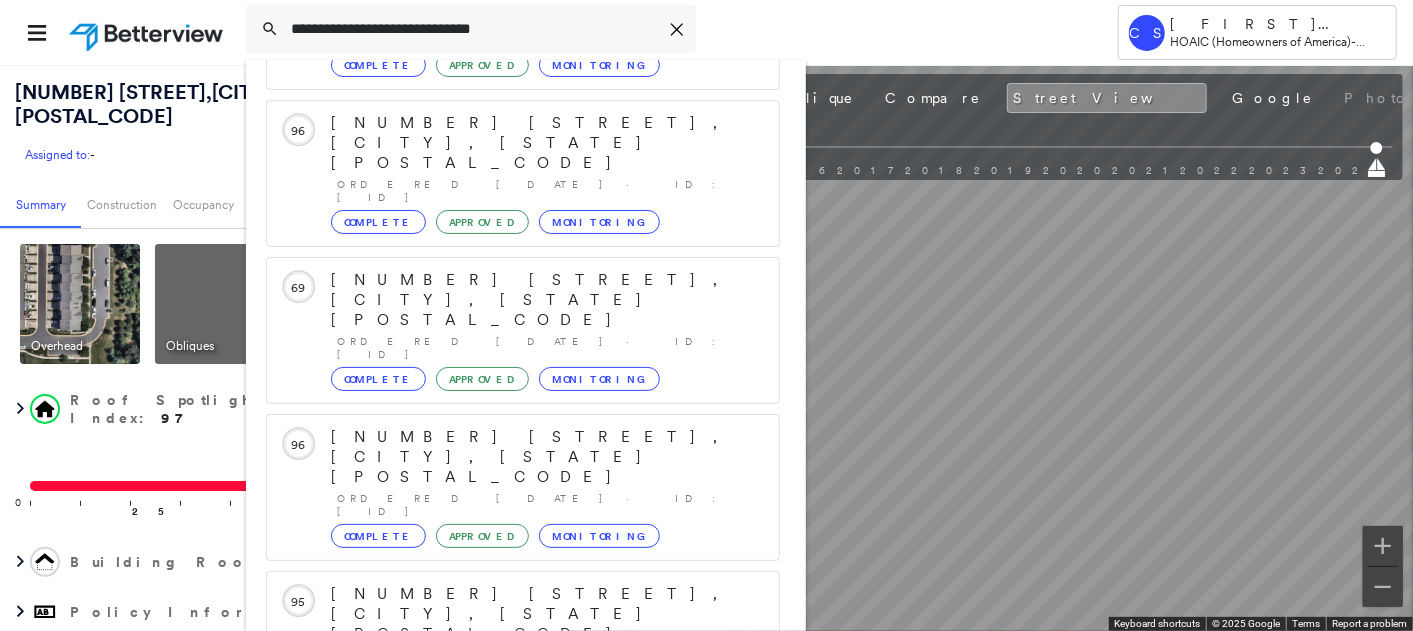 click on "[NUMBER] [STREET], [CITY], [STATE] [POSTAL_CODE] Group Created with Sketch." at bounding box center (523, 906) 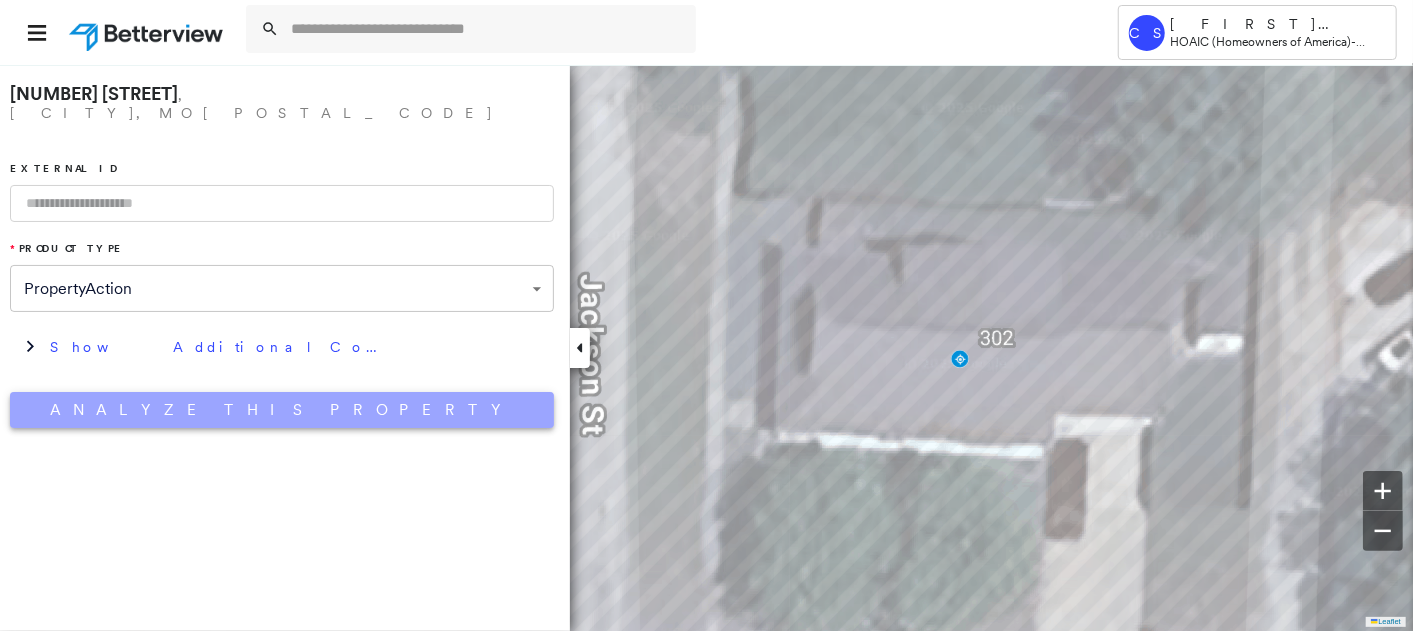 click on "Analyze This Property" at bounding box center [282, 410] 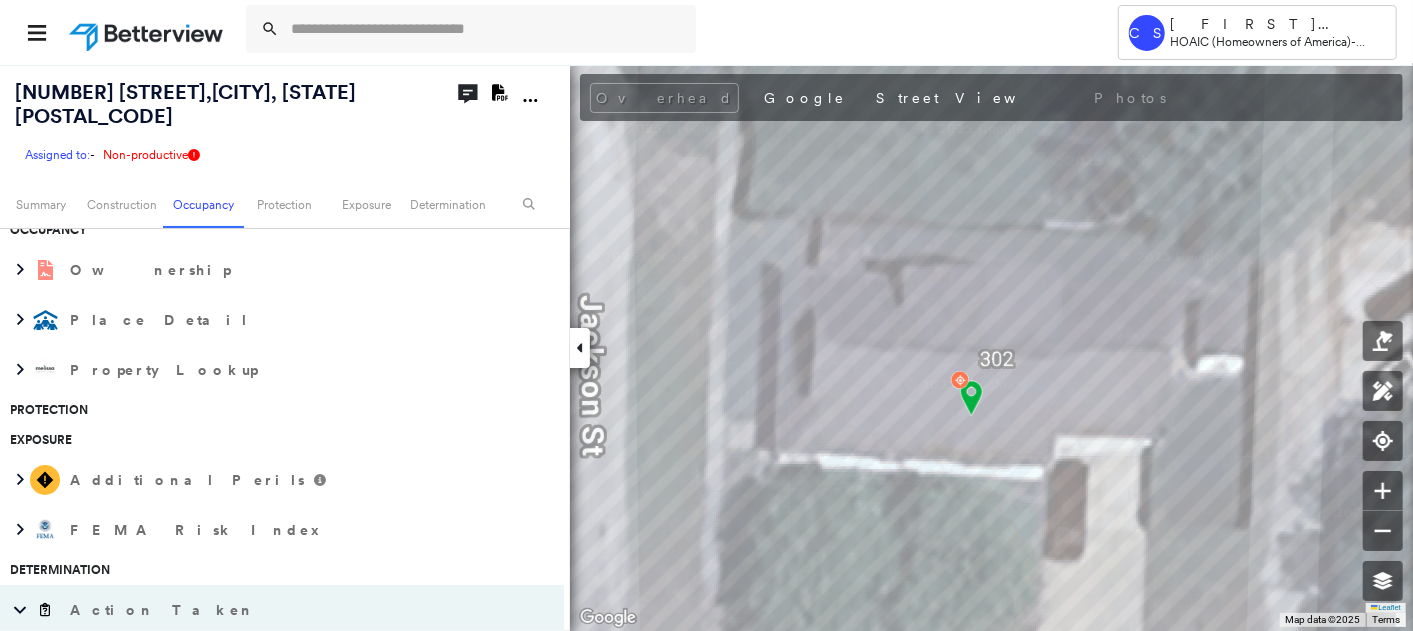 scroll, scrollTop: 0, scrollLeft: 0, axis: both 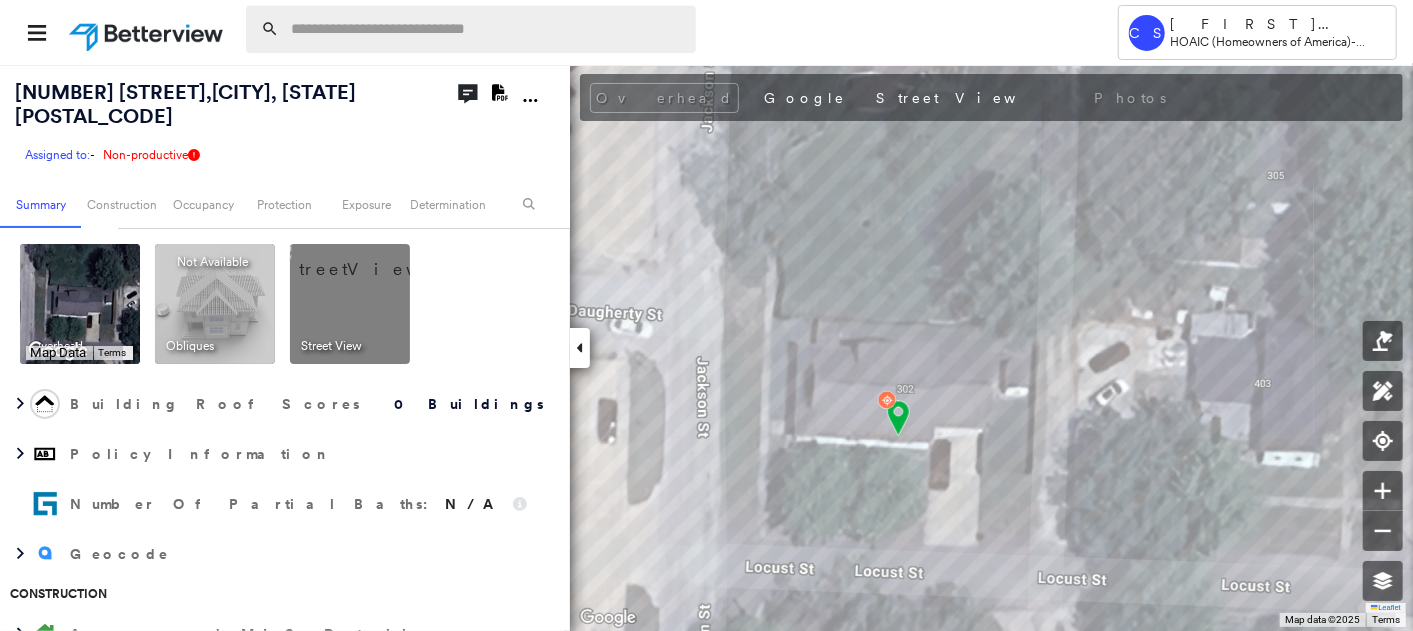 click at bounding box center [487, 29] 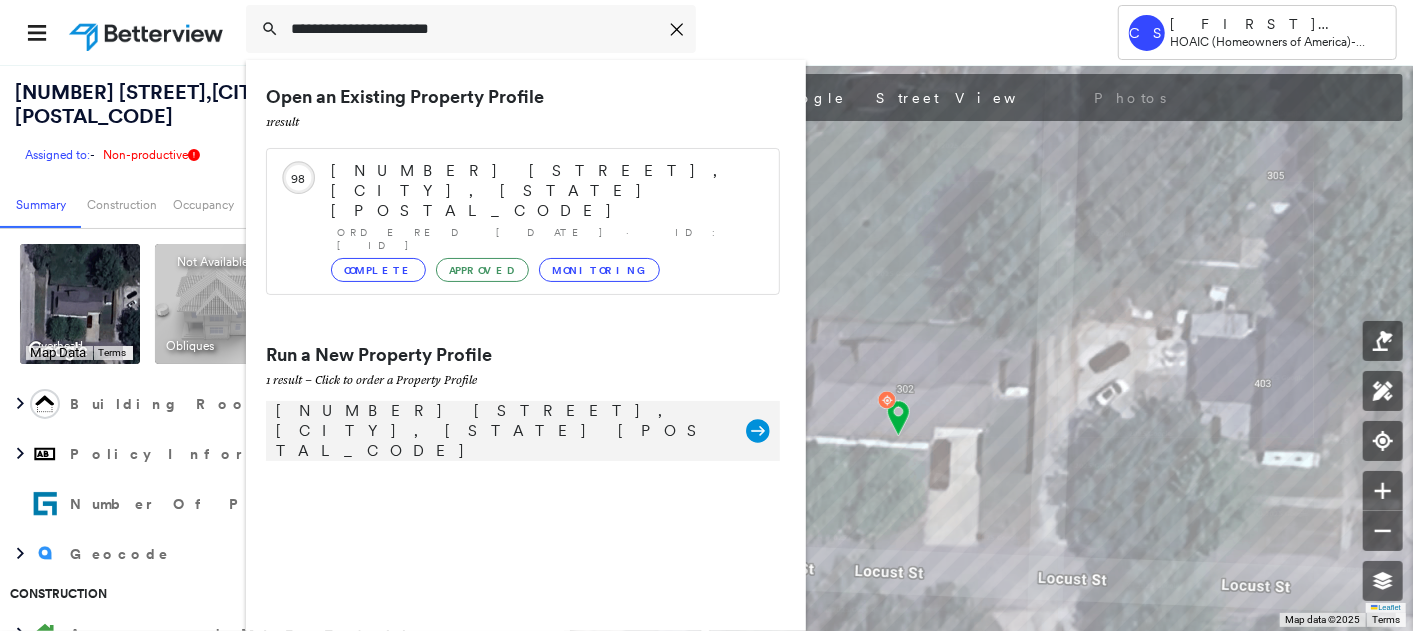 type on "**********" 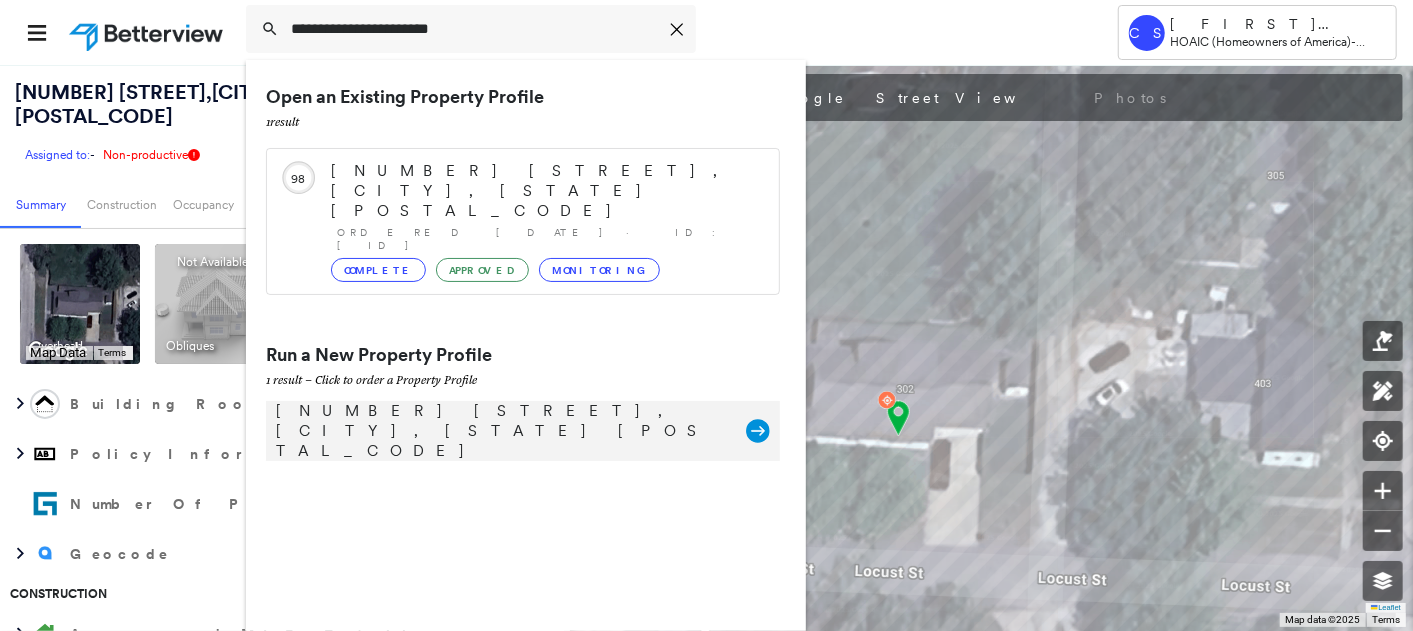 click on "[NUMBER] [STREET], [CITY], [STATE] [POSTAL_CODE]" at bounding box center (501, 431) 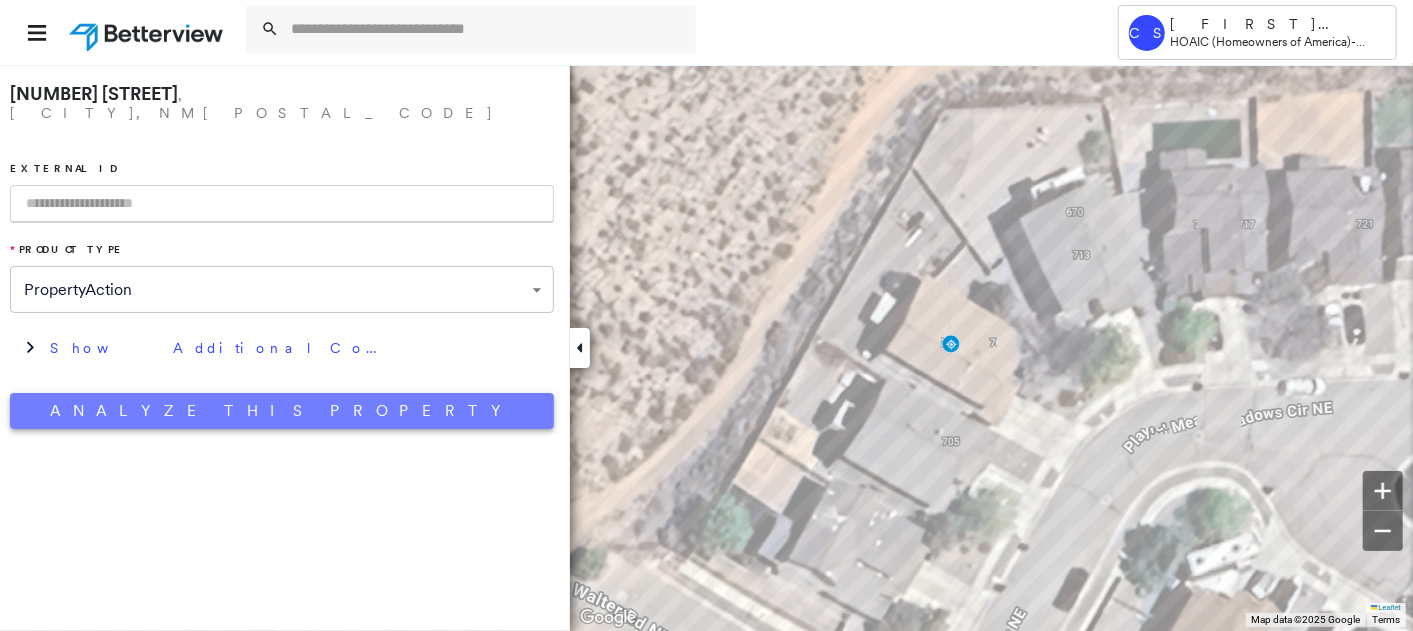 click on "Analyze This Property" at bounding box center (282, 411) 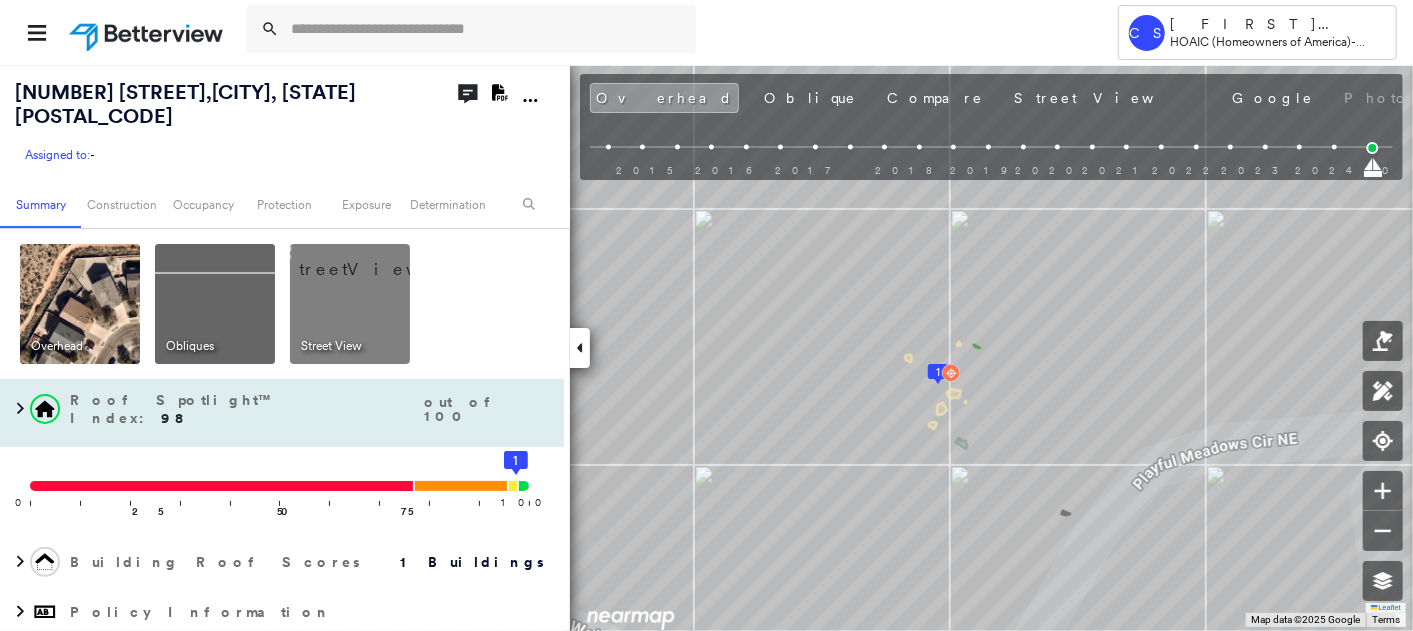 scroll, scrollTop: 222, scrollLeft: 0, axis: vertical 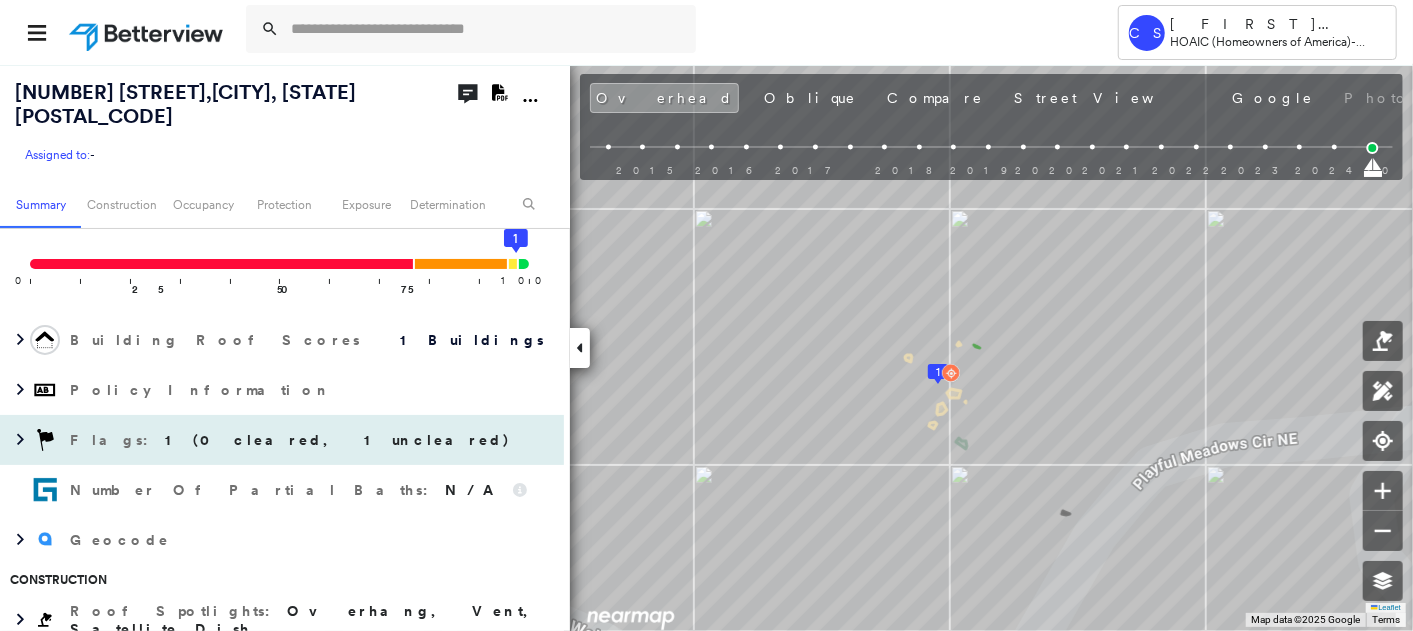 click on "Flags :  1 (0 cleared, 1 uncleared)" at bounding box center (282, 440) 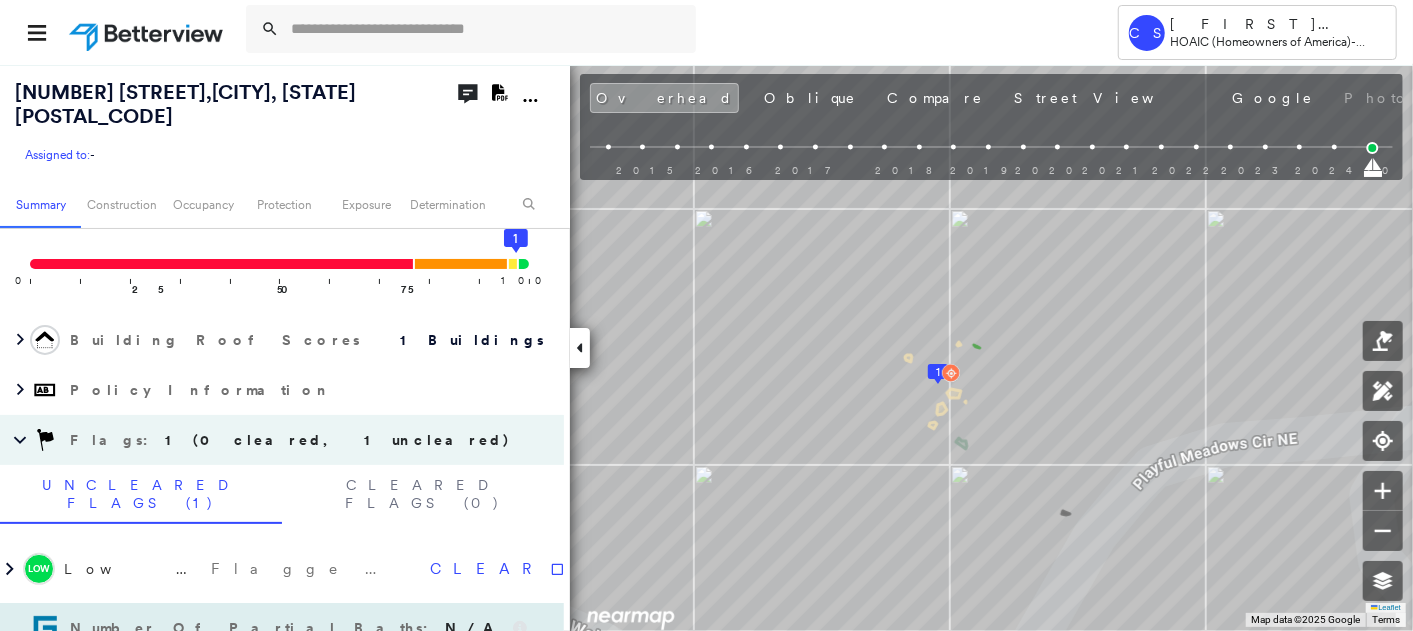 scroll, scrollTop: 360, scrollLeft: 0, axis: vertical 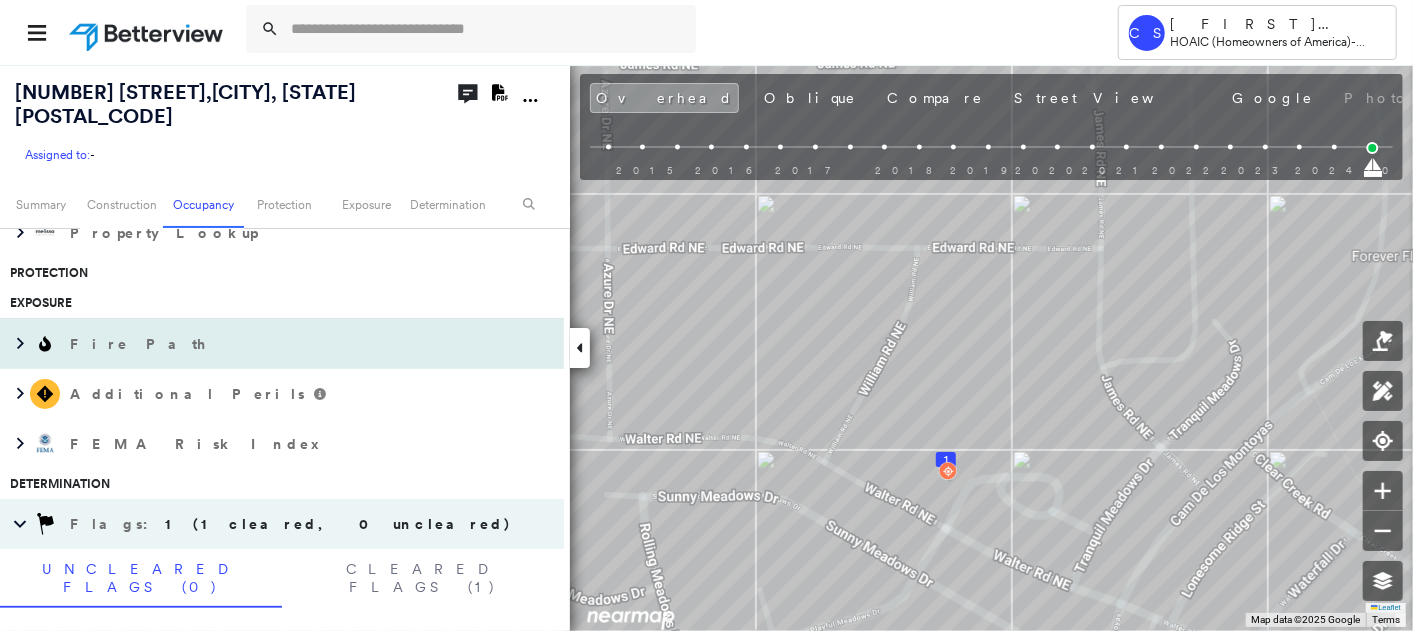 click on "Fire Path" at bounding box center (282, 344) 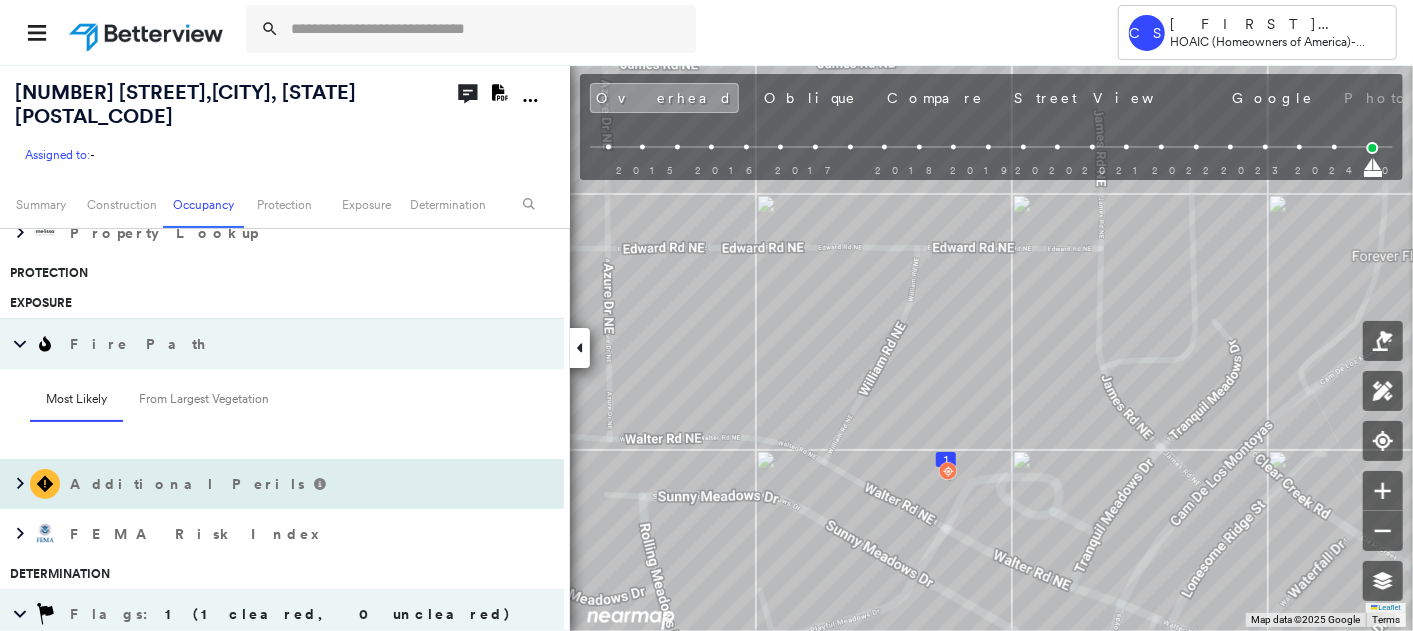 click on "Additional Perils" at bounding box center [189, 484] 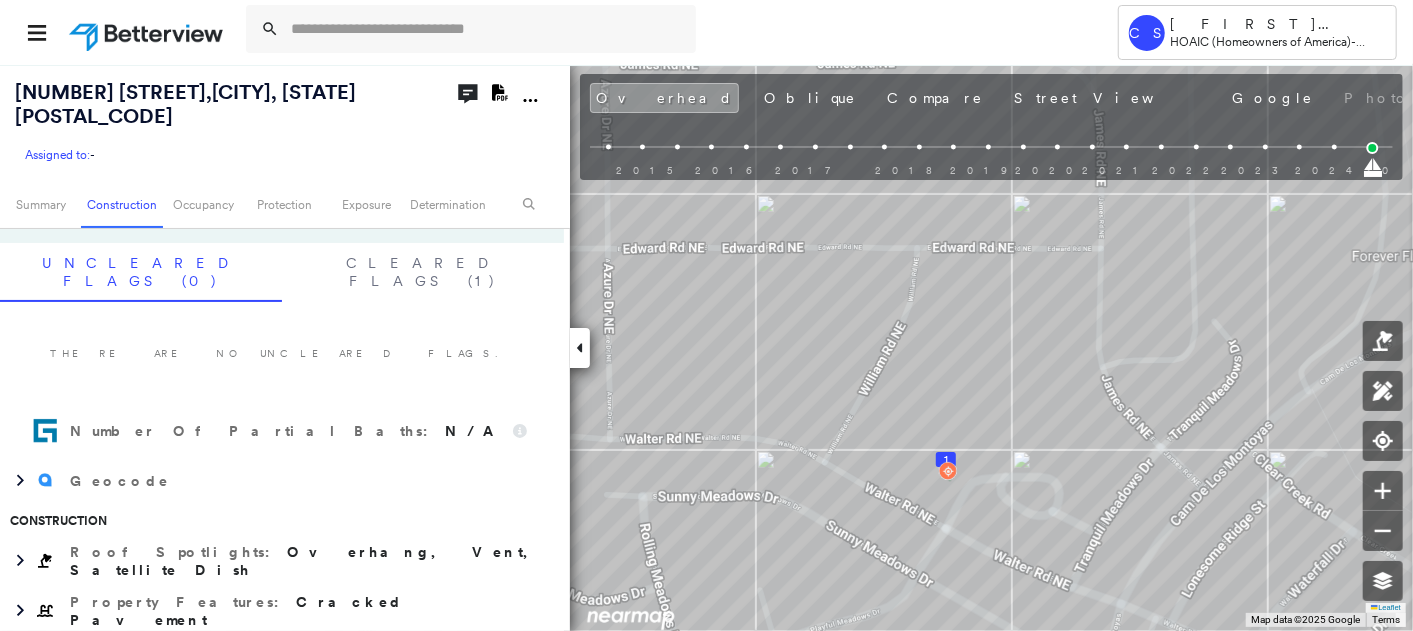 scroll, scrollTop: 0, scrollLeft: 0, axis: both 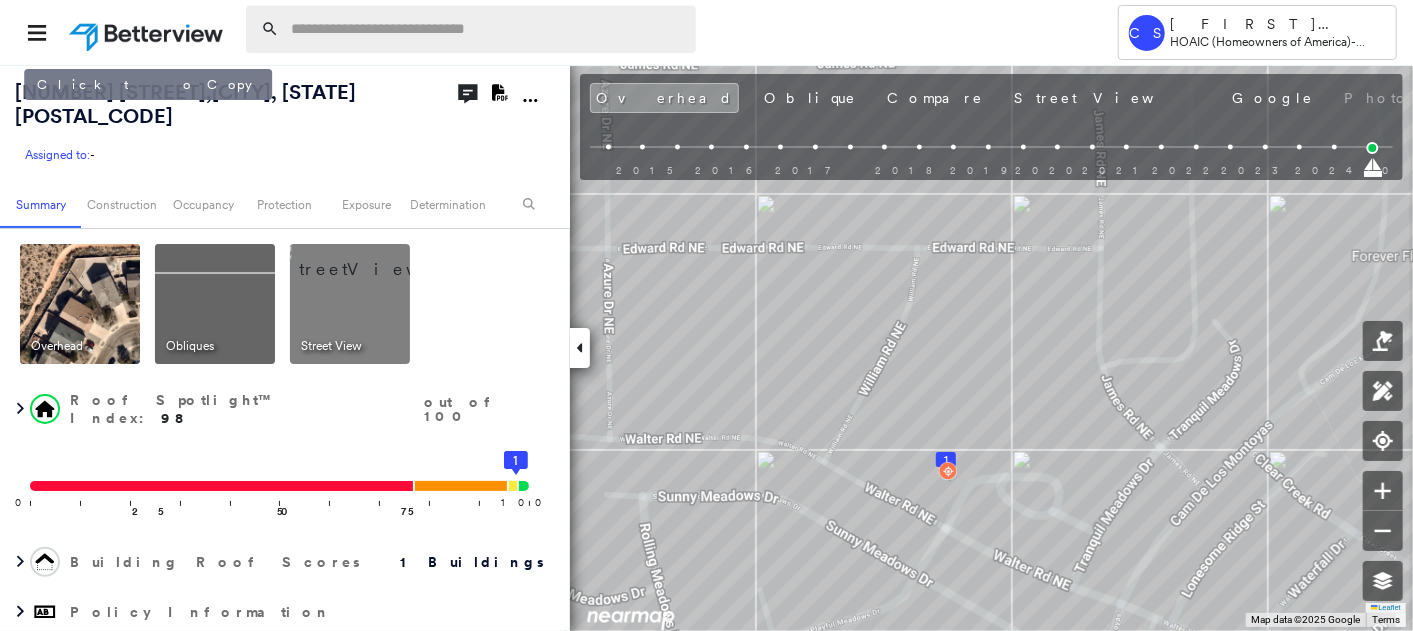 click at bounding box center [487, 29] 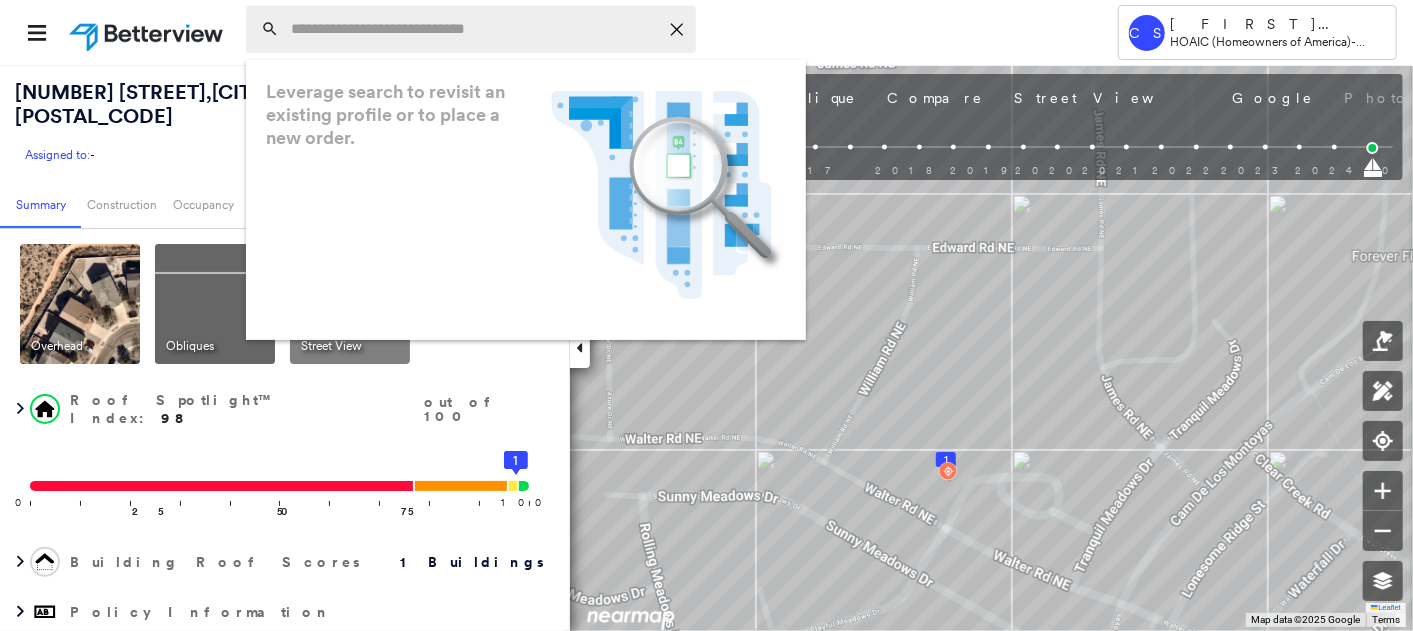 paste on "**********" 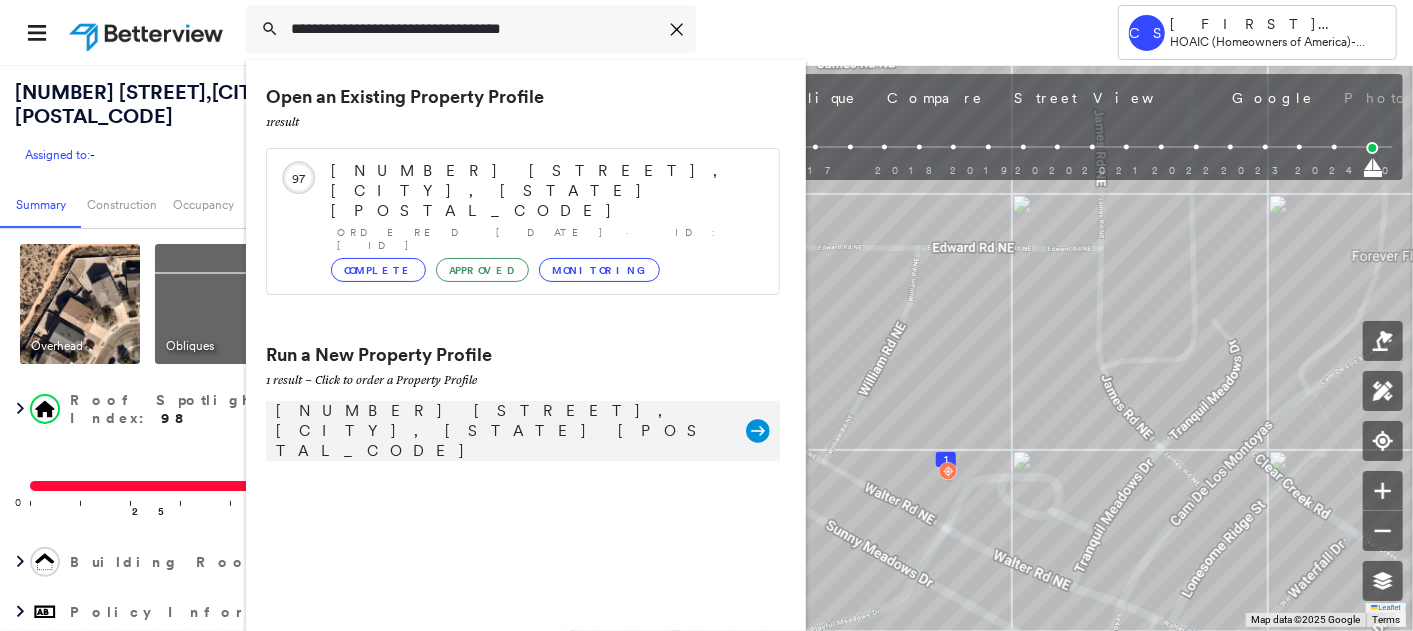 type on "**********" 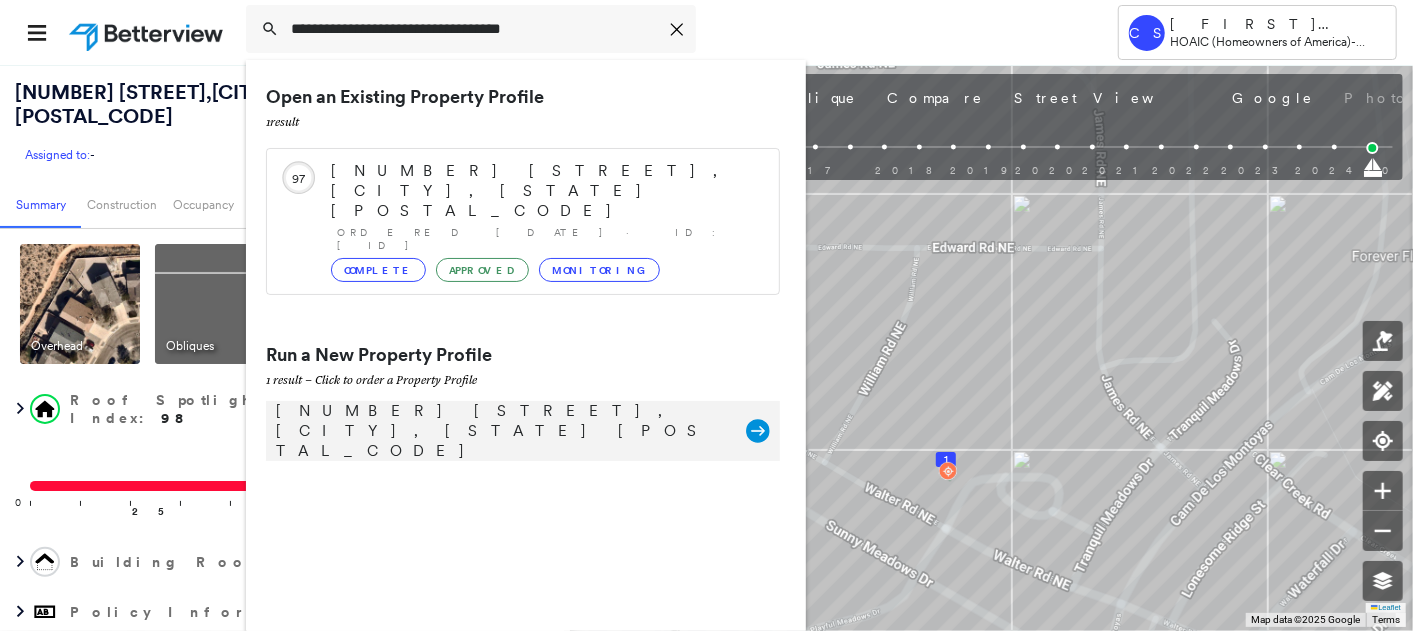 click on "[NUMBER] [STREET], [CITY], [STATE] [POSTAL_CODE]" at bounding box center [501, 431] 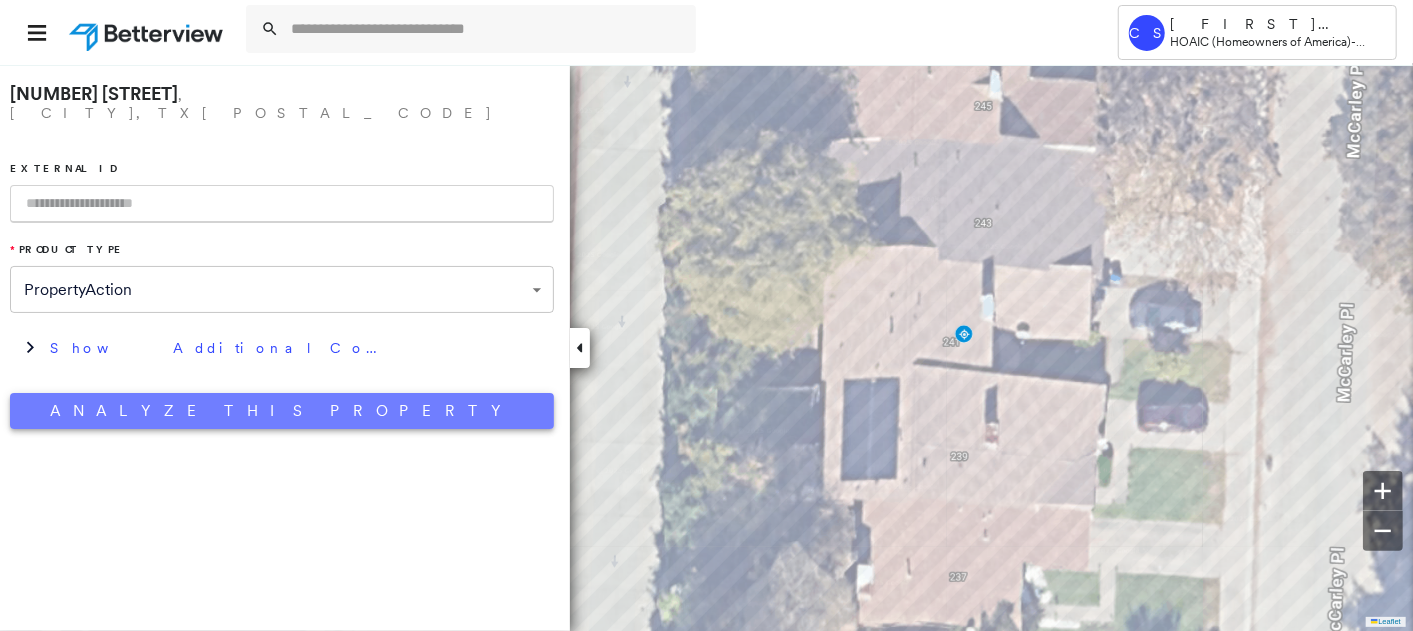 click on "Analyze This Property" at bounding box center [282, 411] 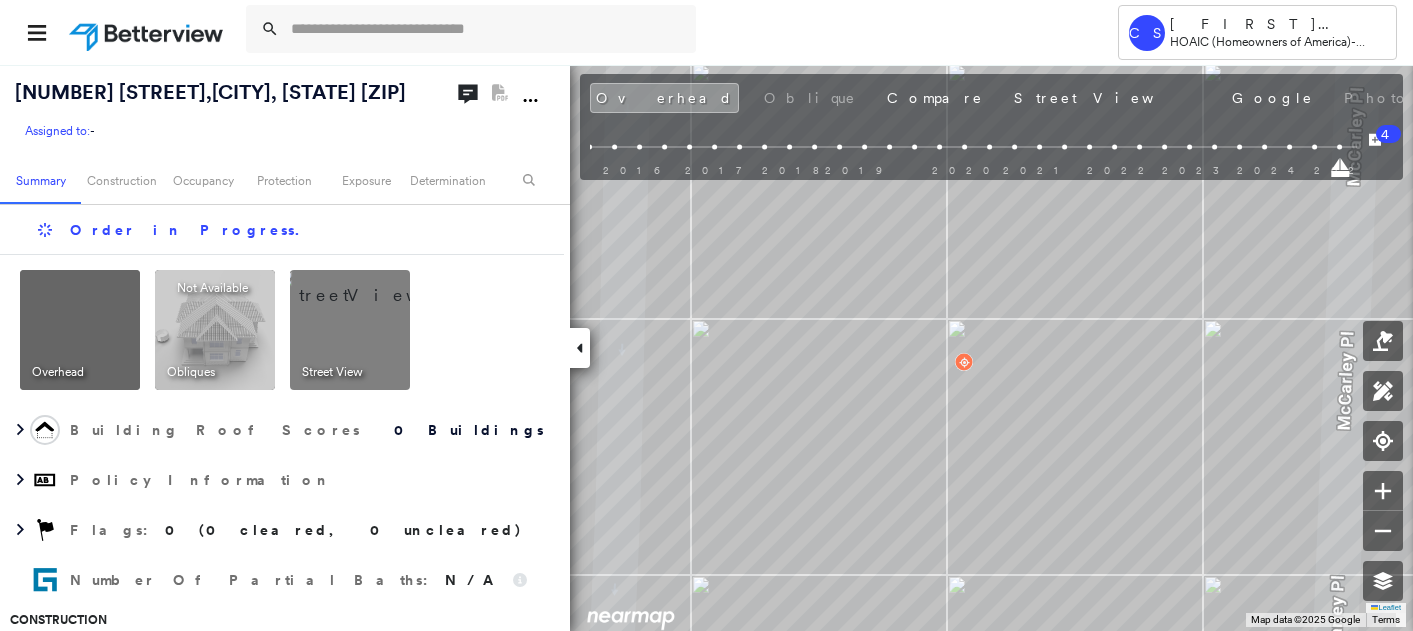 scroll, scrollTop: 0, scrollLeft: 0, axis: both 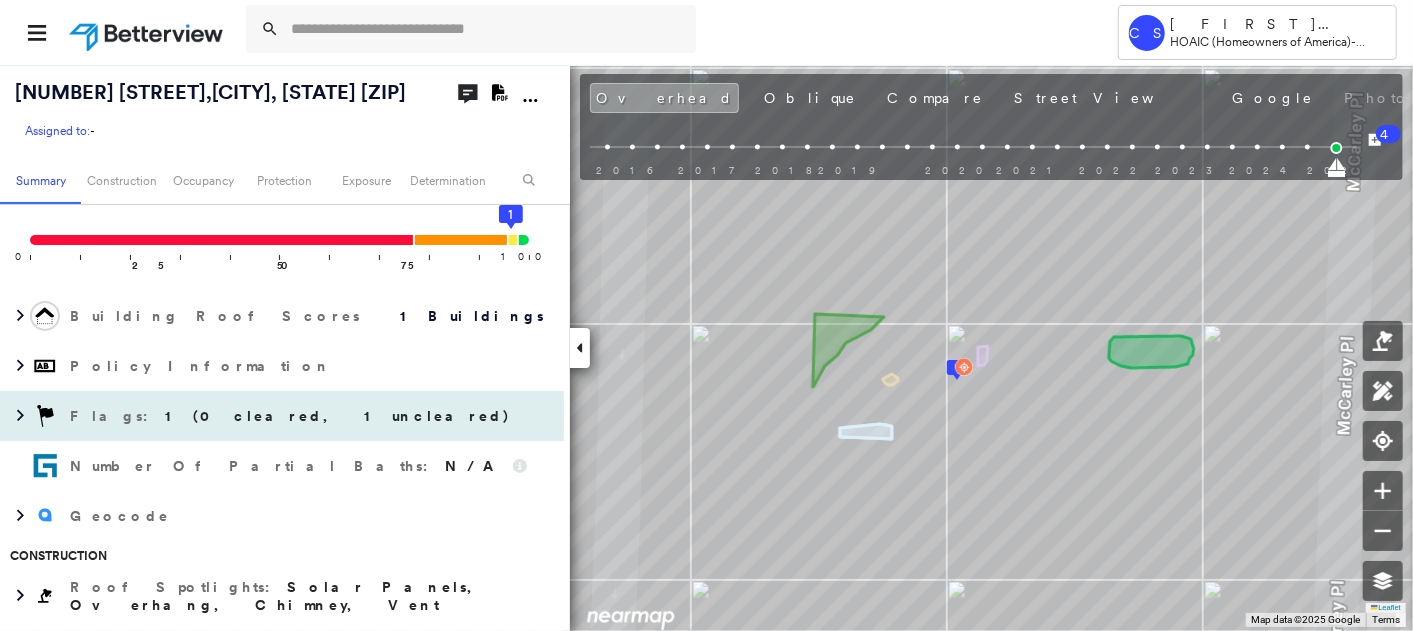 click on "Flags :  1 (0 cleared, 1 uncleared)" at bounding box center [282, 416] 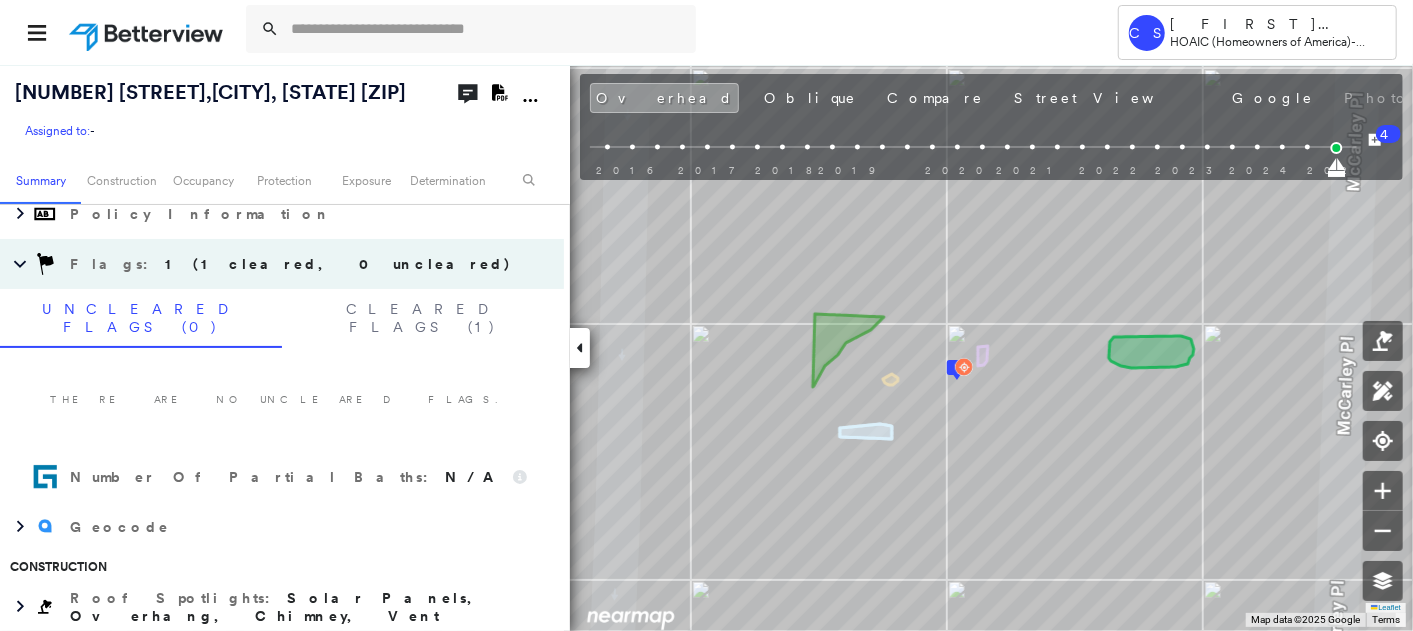 scroll, scrollTop: 0, scrollLeft: 0, axis: both 